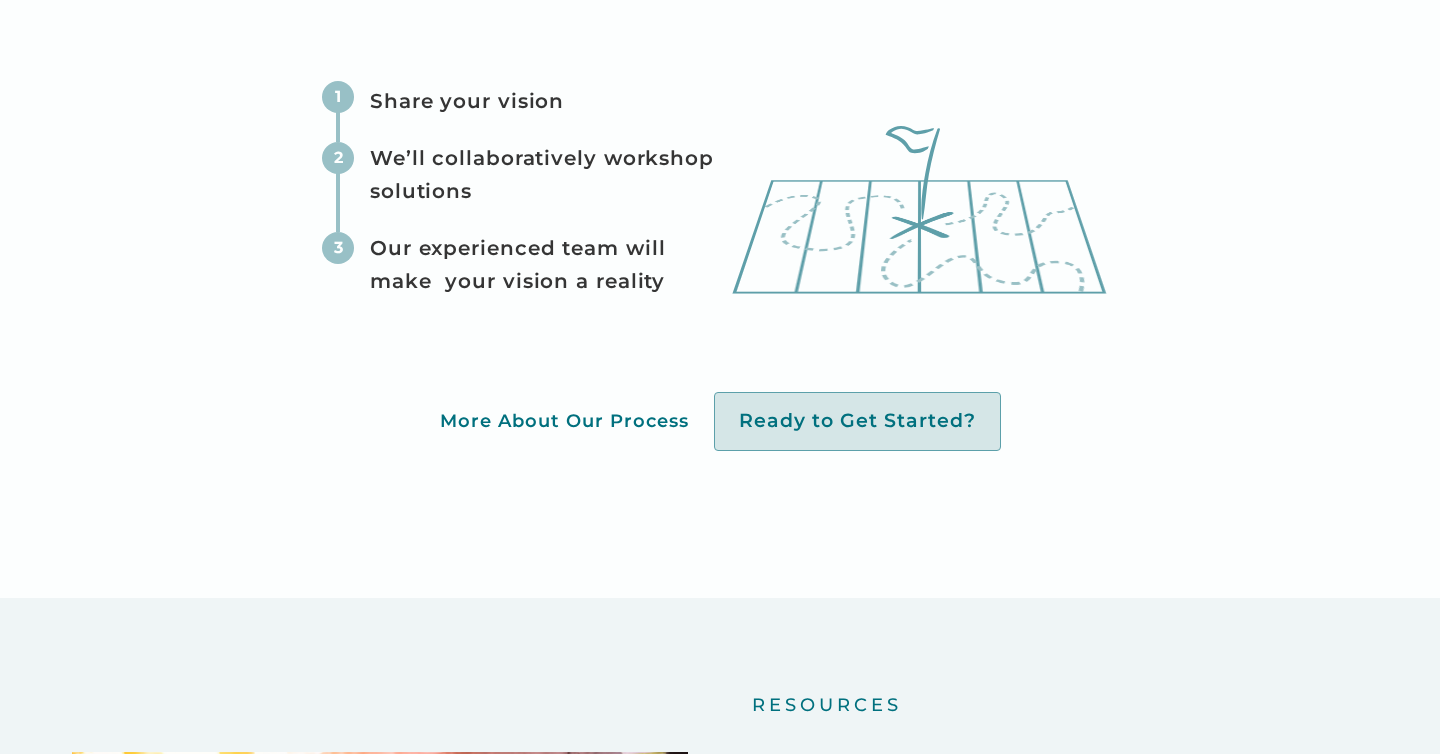 scroll, scrollTop: 5576, scrollLeft: 0, axis: vertical 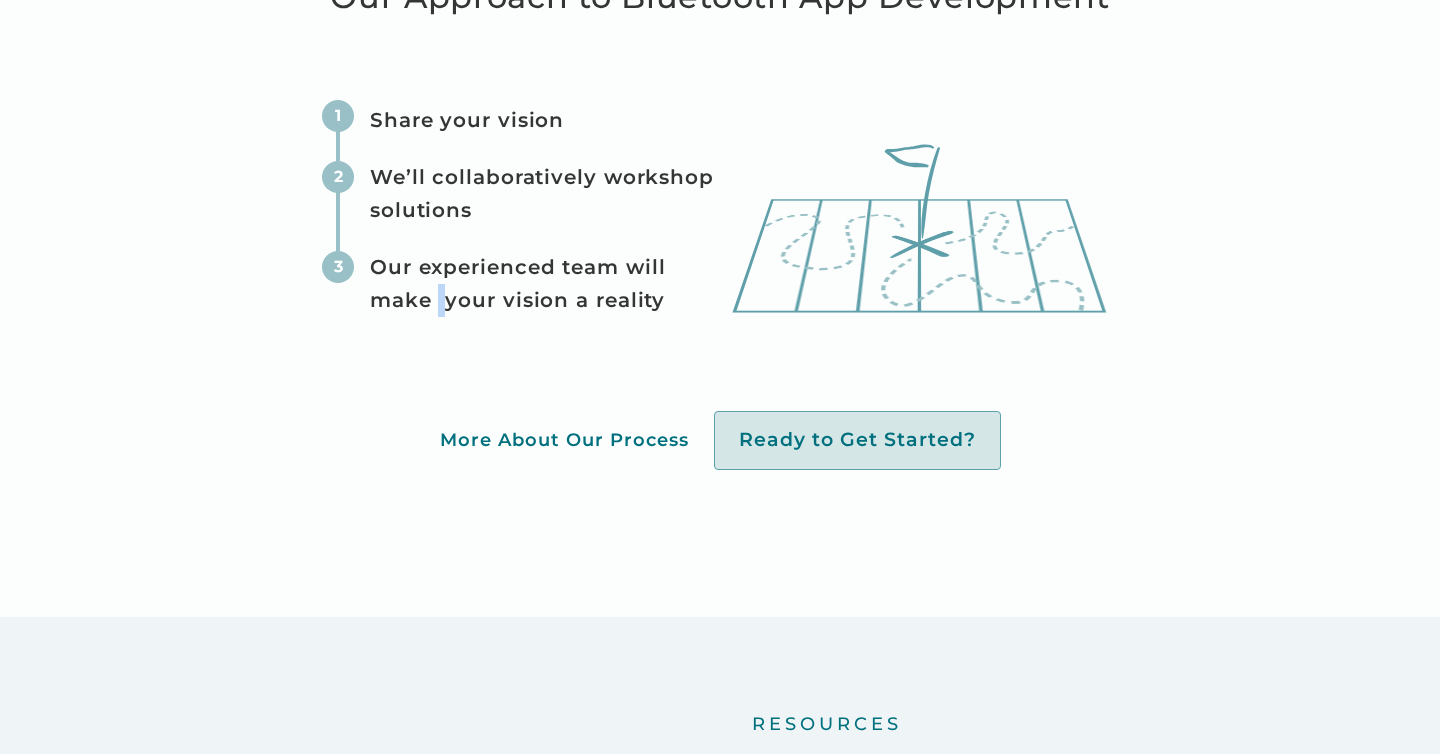 click on "Our experienced team will make  your vision a reality" at bounding box center [546, 284] 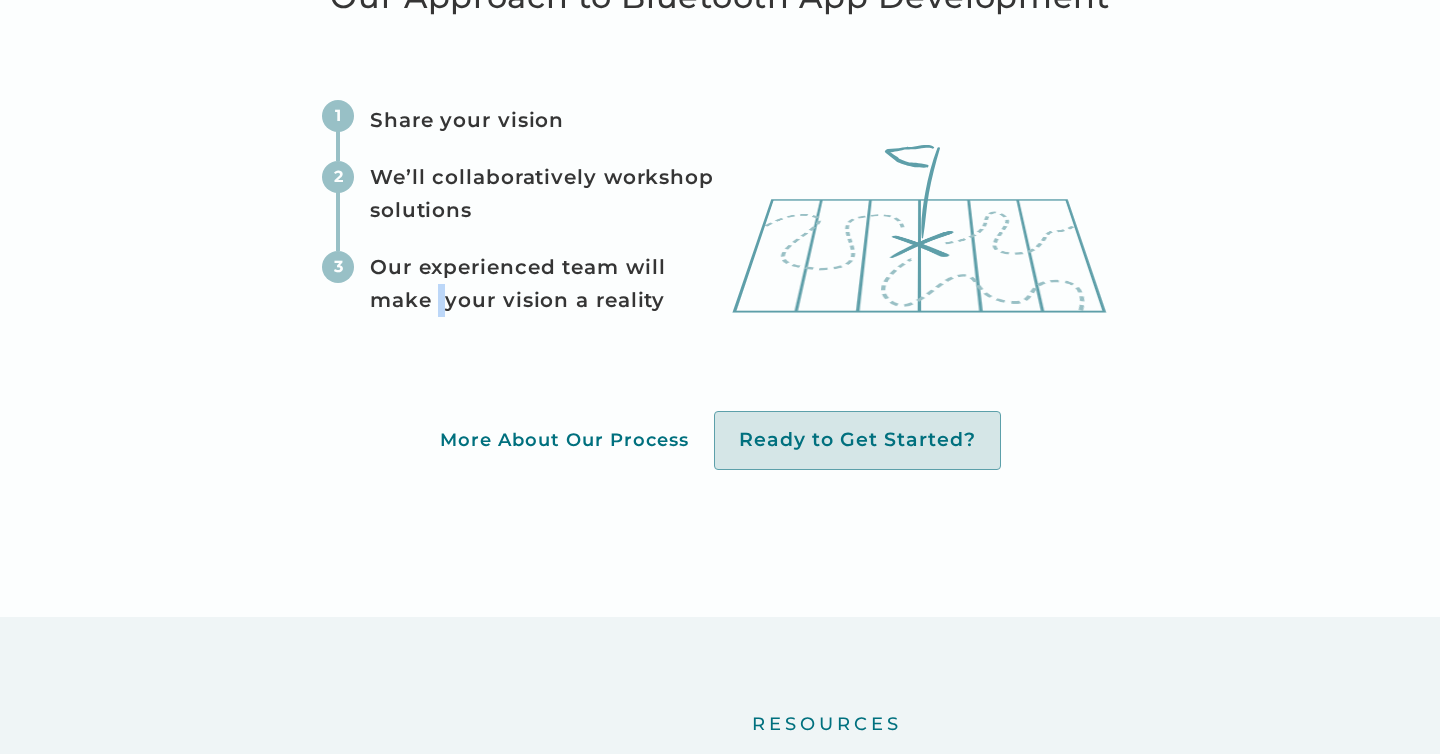 click on "Our experienced team will make  your vision a reality" at bounding box center (546, 284) 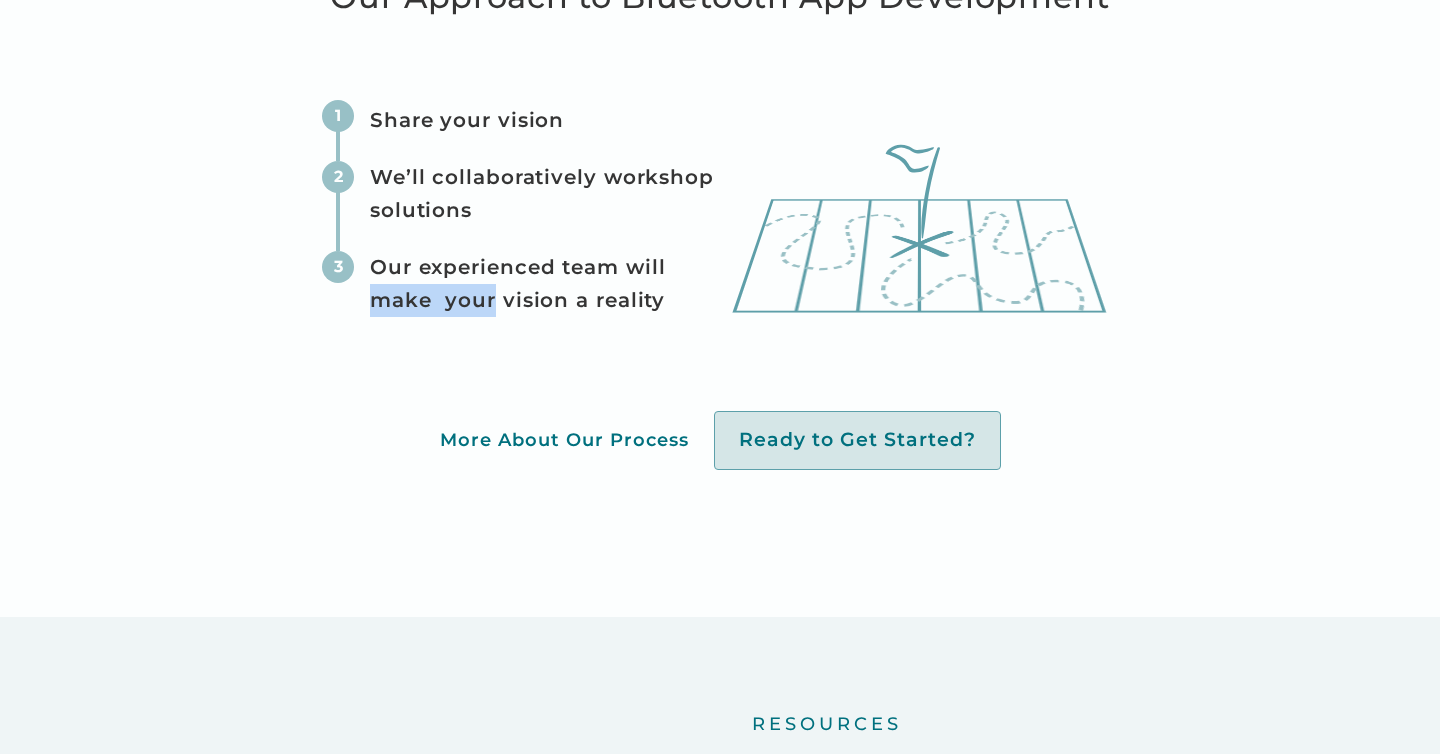 drag, startPoint x: 446, startPoint y: 304, endPoint x: 417, endPoint y: 304, distance: 29 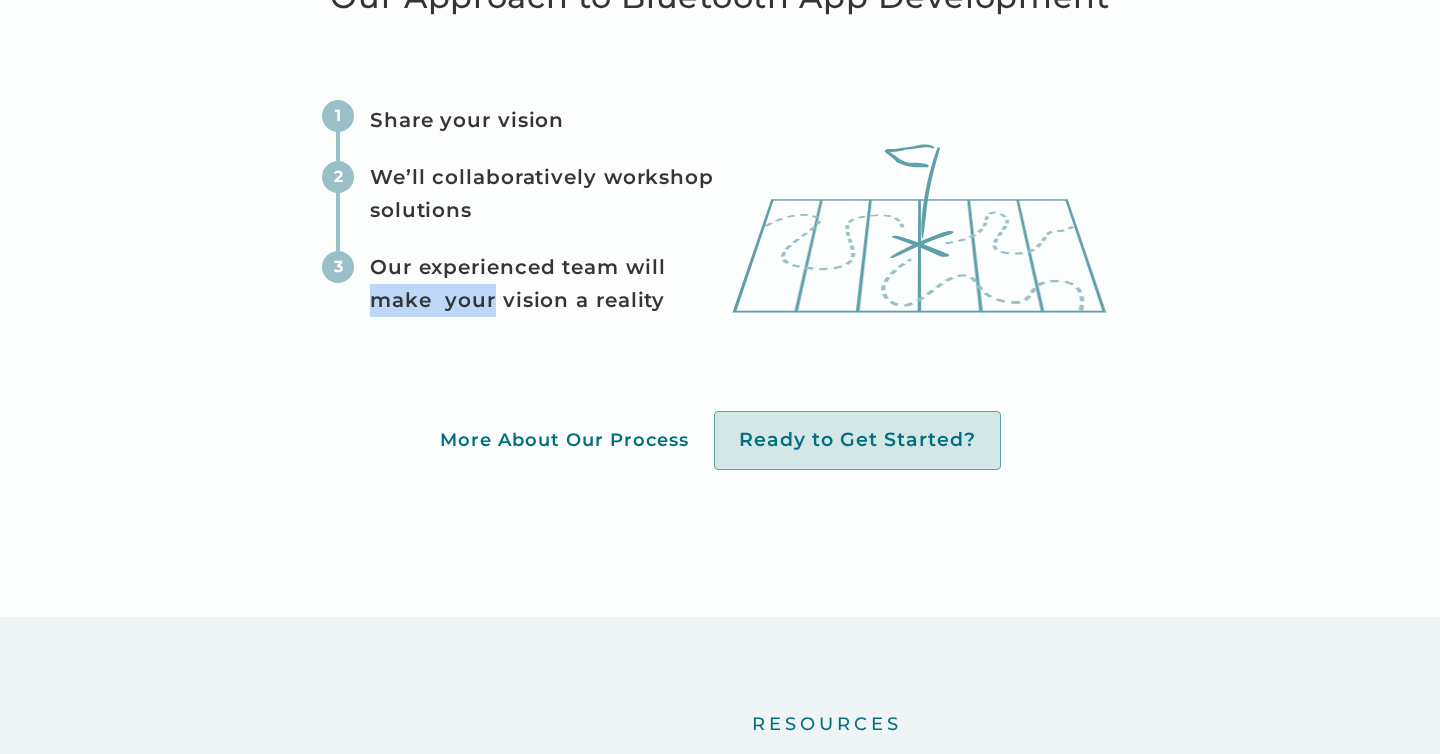 click on "Our experienced team will make  your vision a reality" at bounding box center (546, 284) 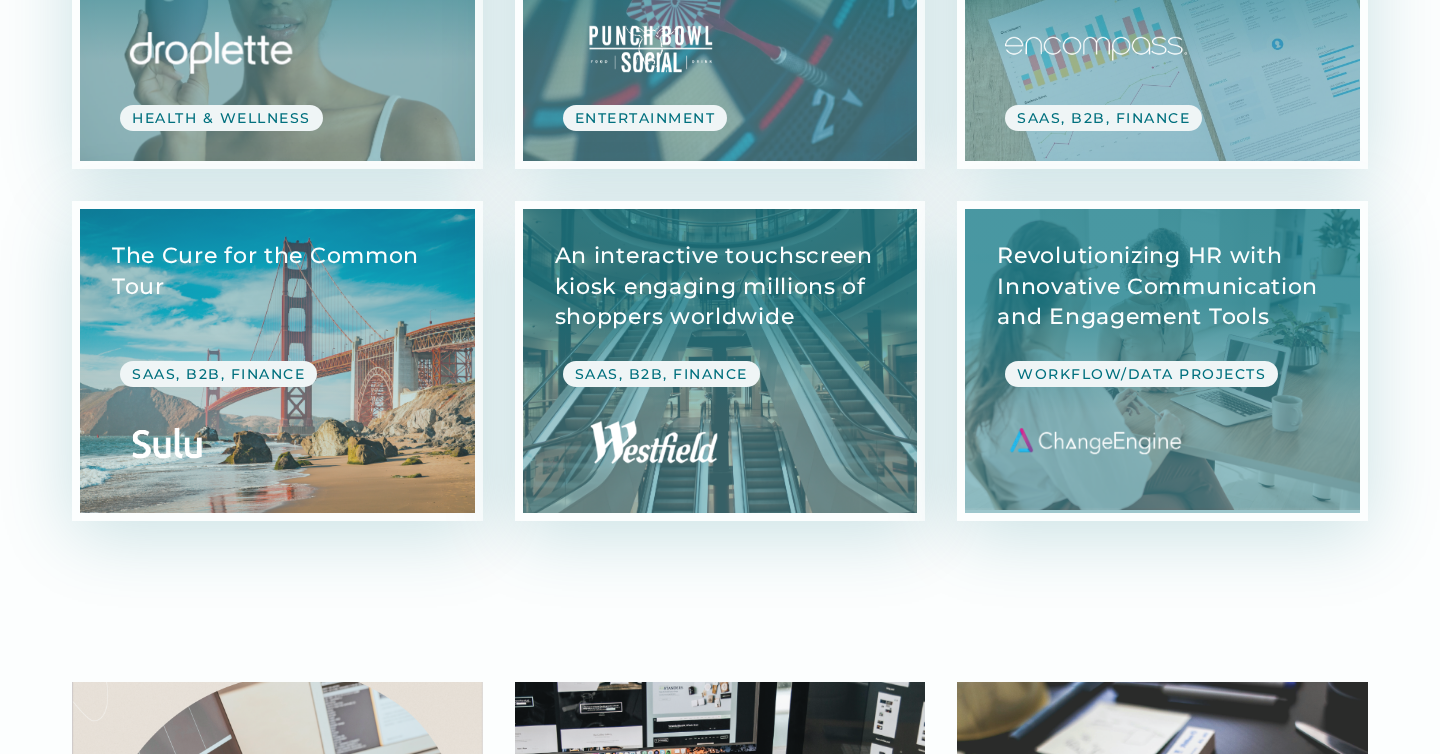 scroll, scrollTop: 8312, scrollLeft: 0, axis: vertical 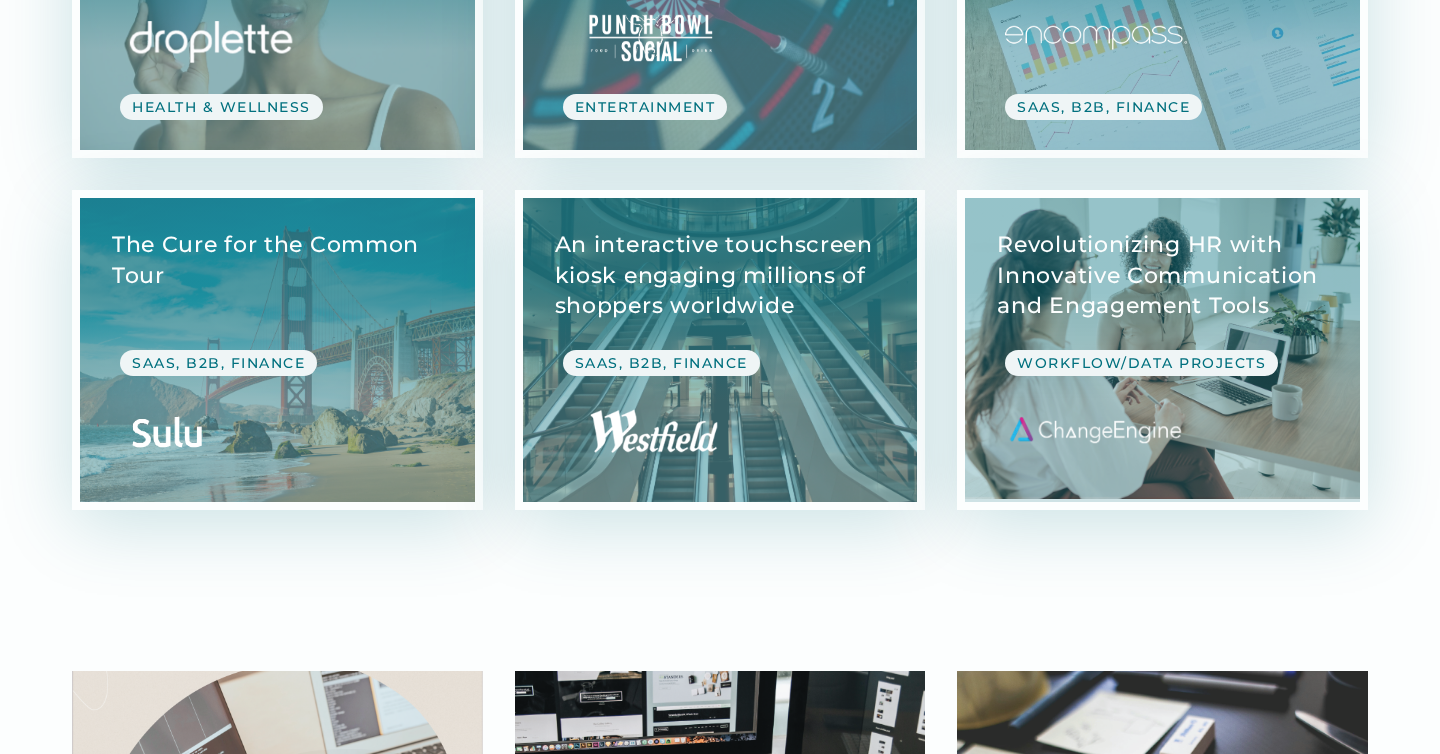 click at bounding box center [1162, 350] 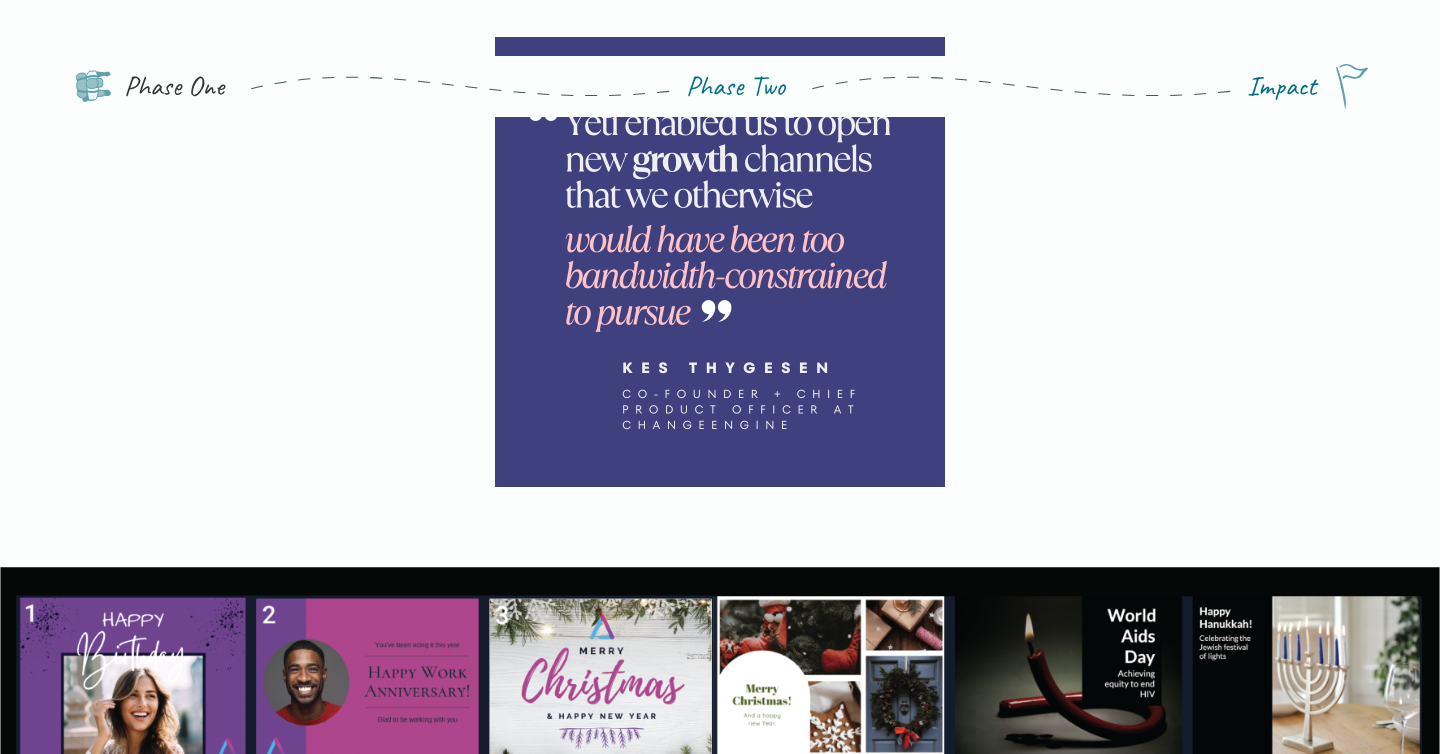 scroll, scrollTop: 0, scrollLeft: 0, axis: both 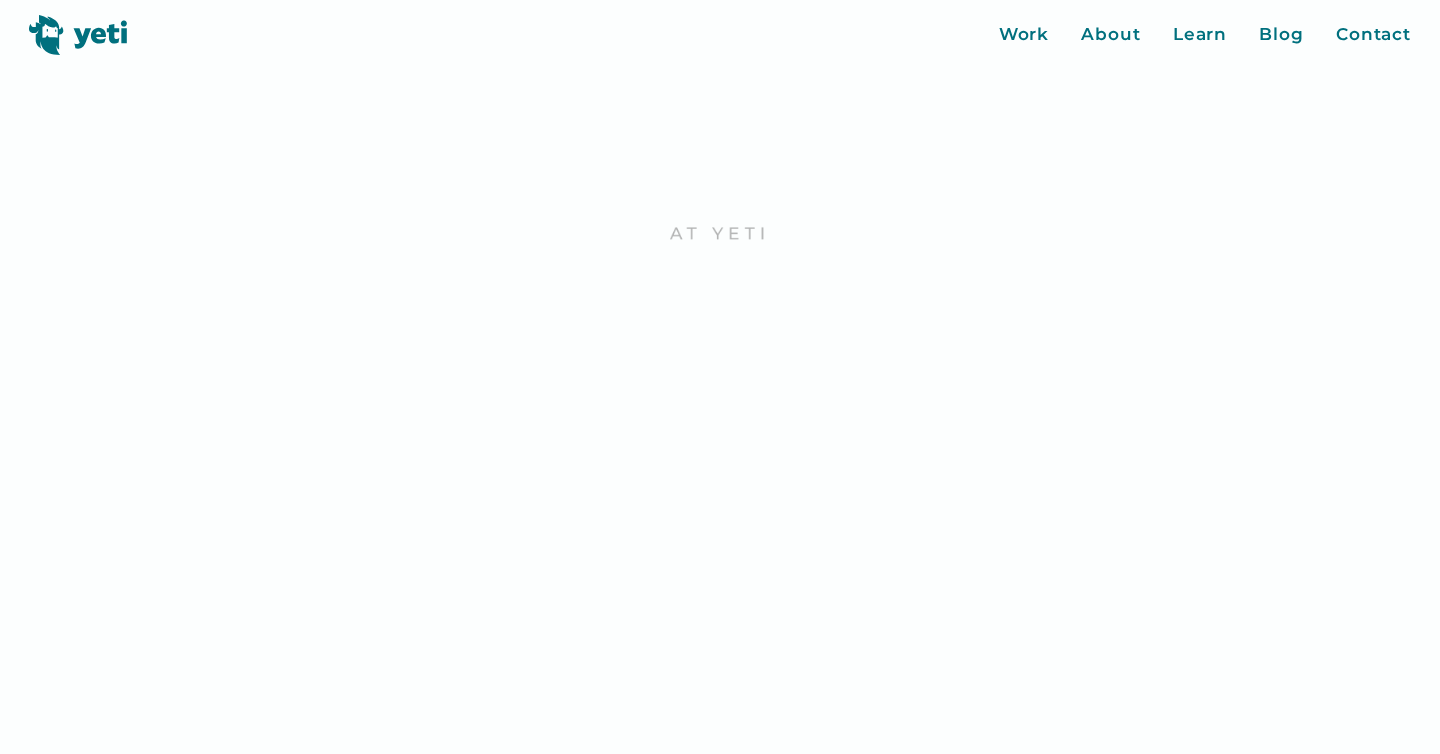 click at bounding box center (78, 35) 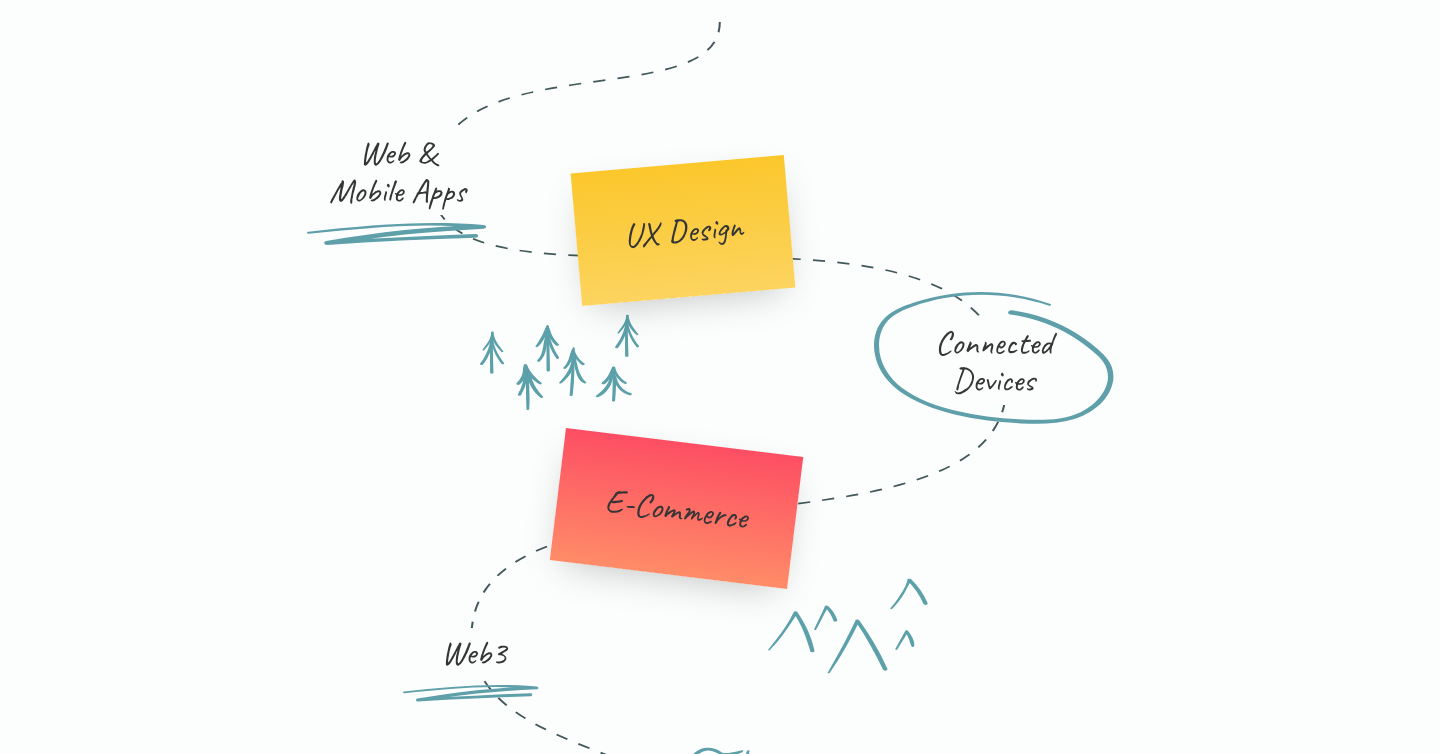 scroll, scrollTop: 2707, scrollLeft: 0, axis: vertical 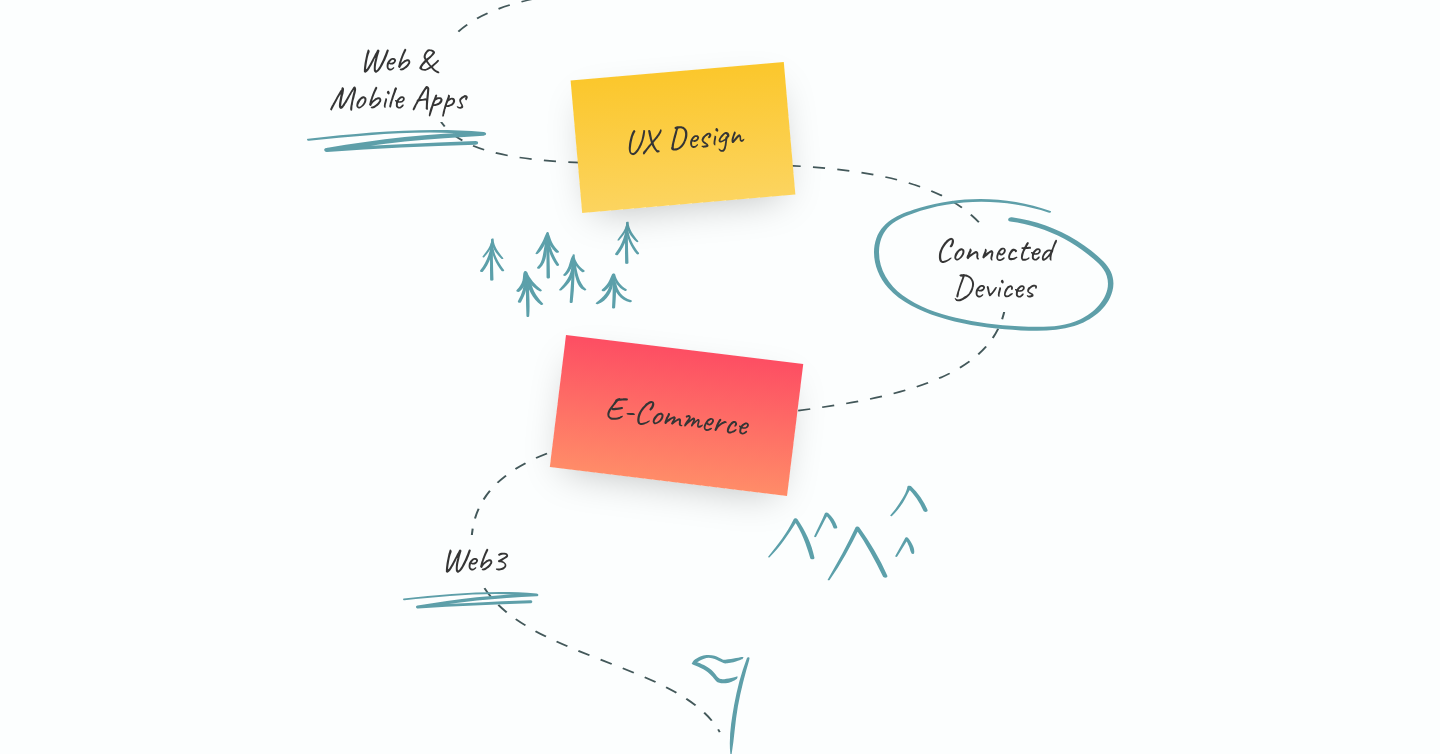 click on "Web3" at bounding box center [473, 559] 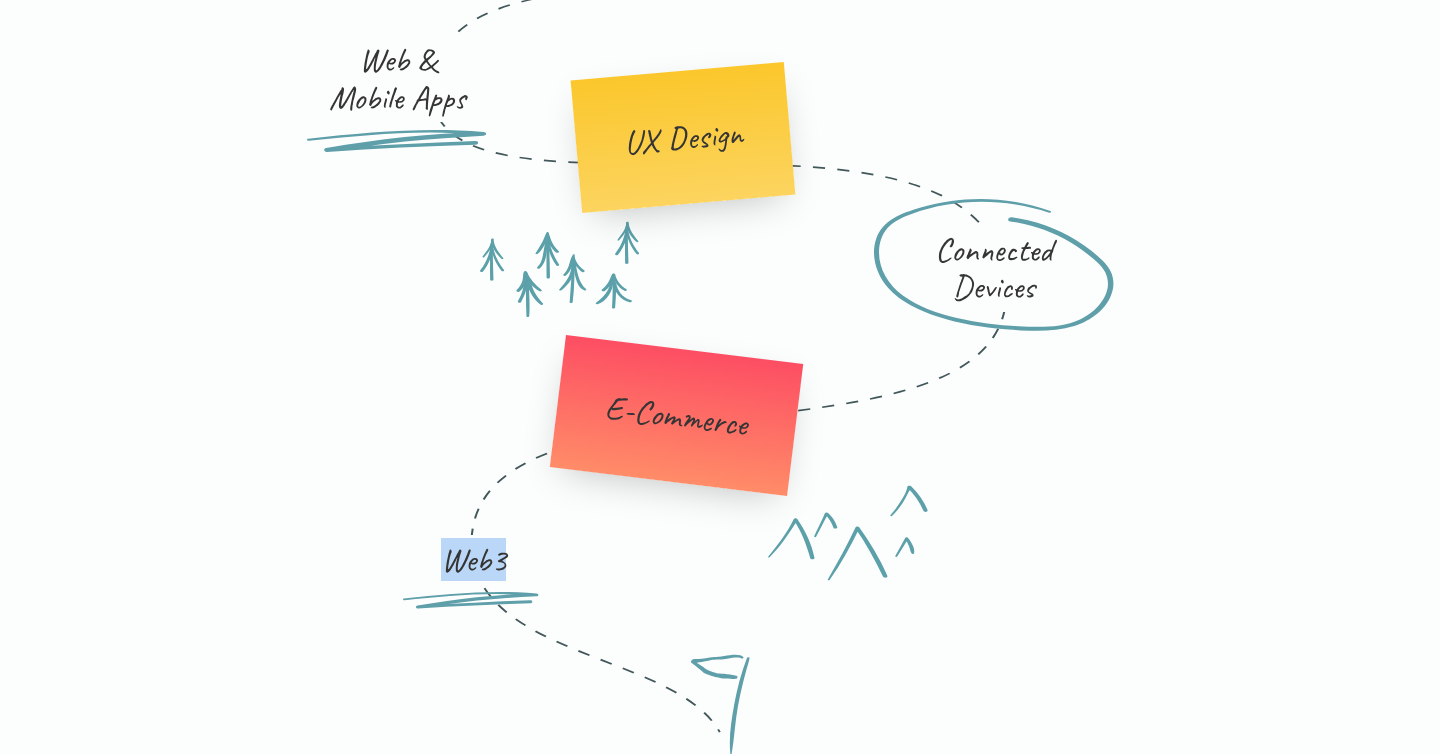 click on "Web3" at bounding box center [473, 559] 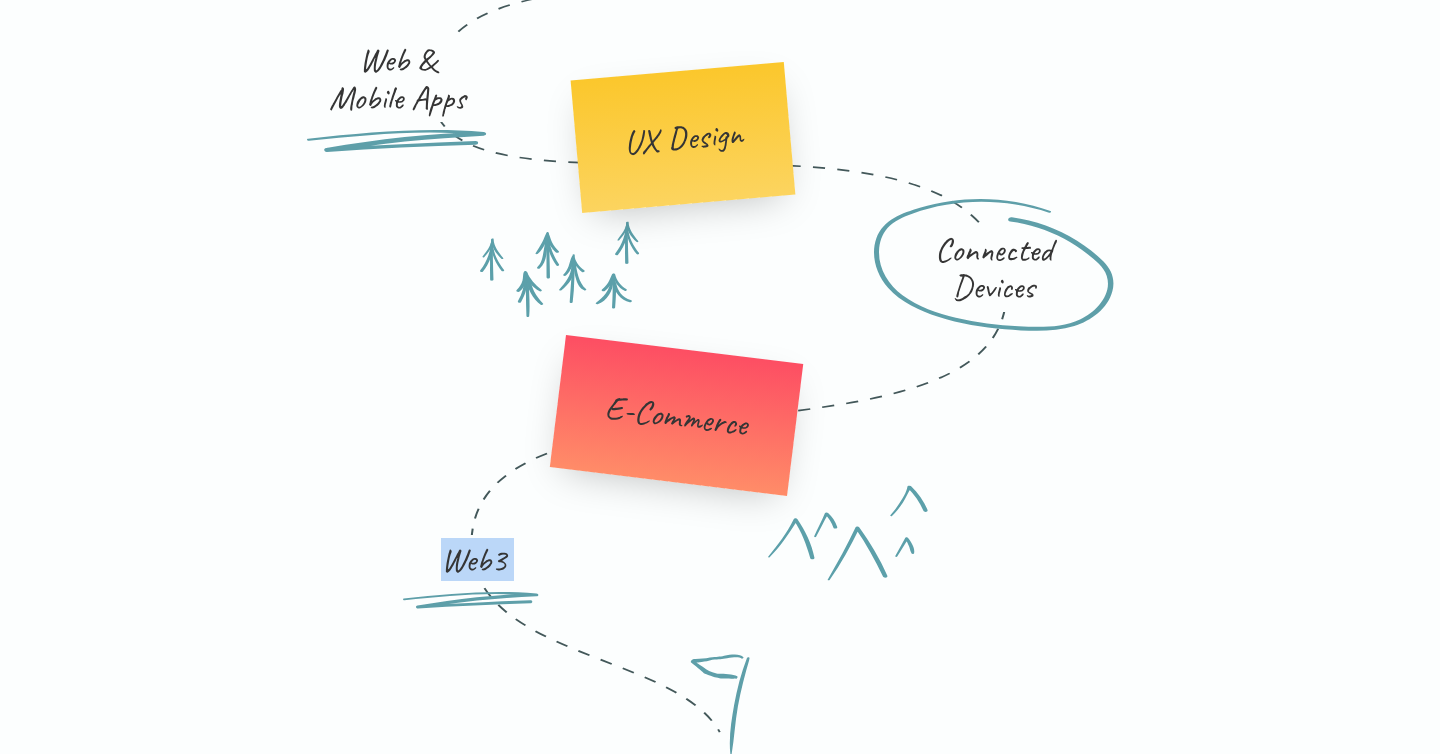 click on "Web3" at bounding box center [473, 559] 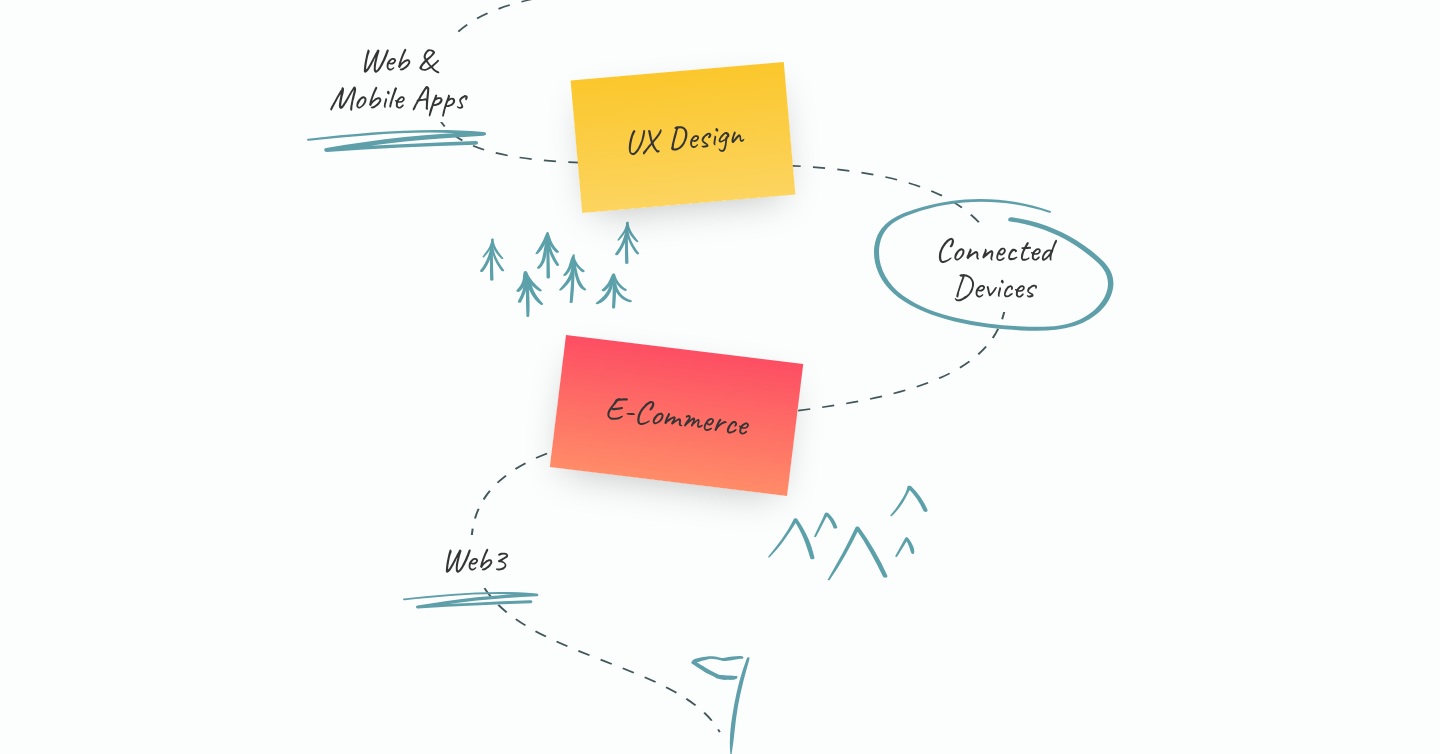 click on "Web & Mobile Apps UX Design Connected Devices E-Commerce Web3" at bounding box center (720, 285) 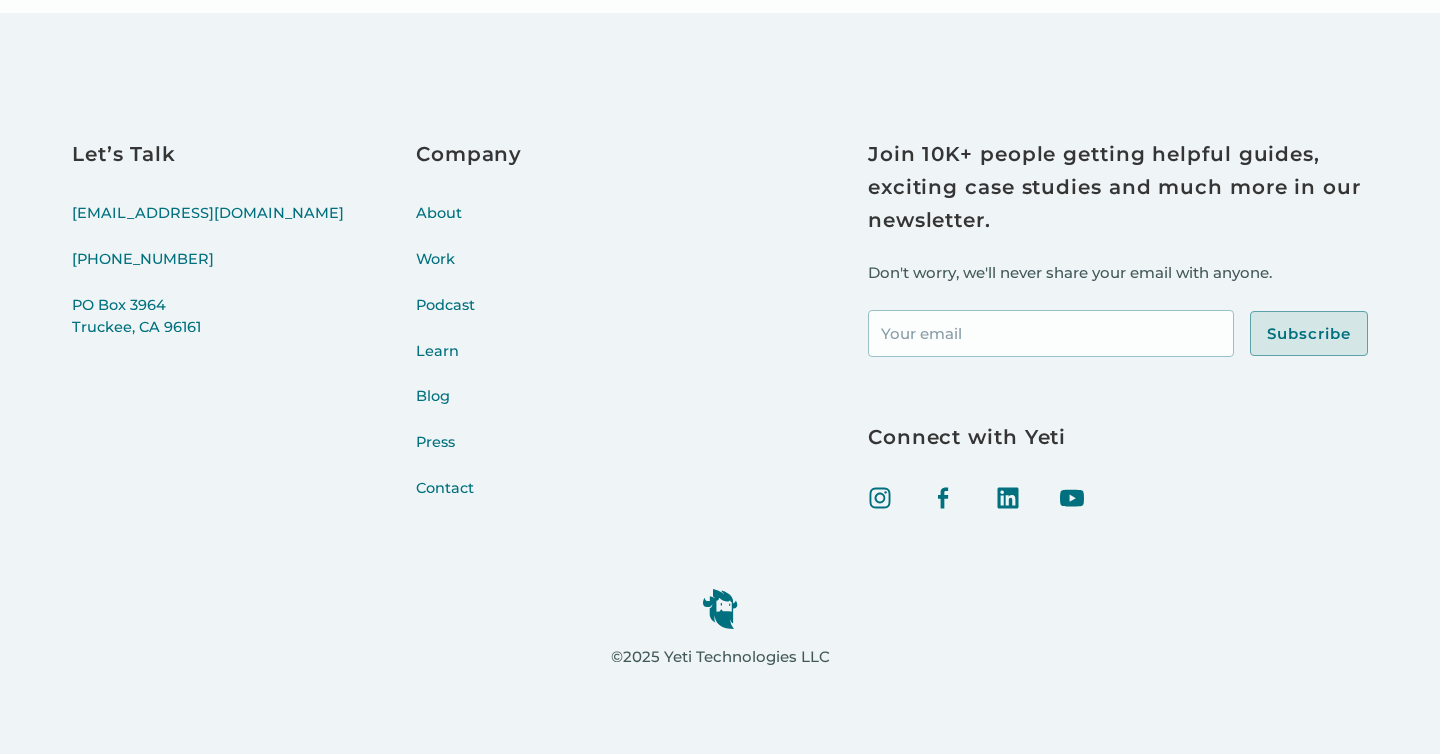 scroll, scrollTop: 8605, scrollLeft: 0, axis: vertical 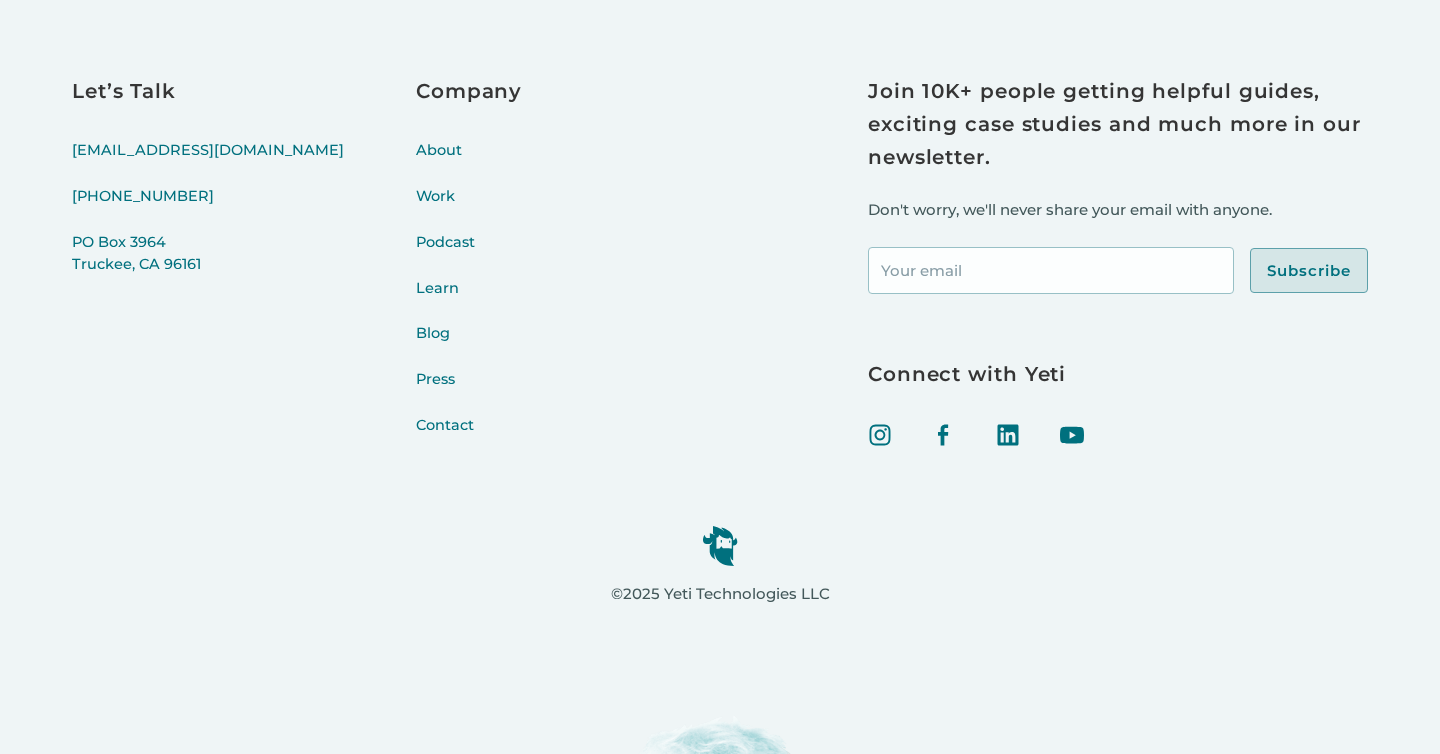 click on "©2025 Yeti Technologies LLC" at bounding box center (720, 594) 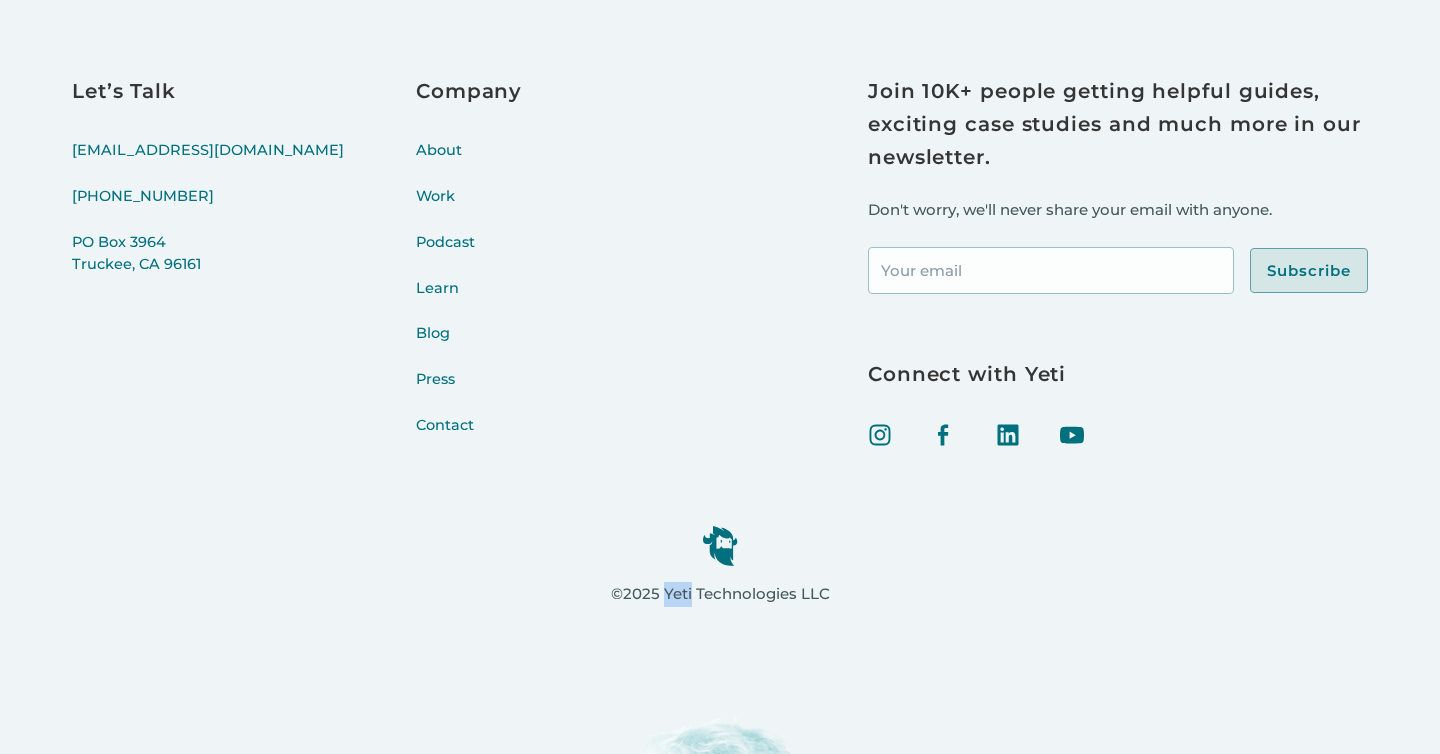 click on "©2025 Yeti Technologies LLC" at bounding box center [720, 594] 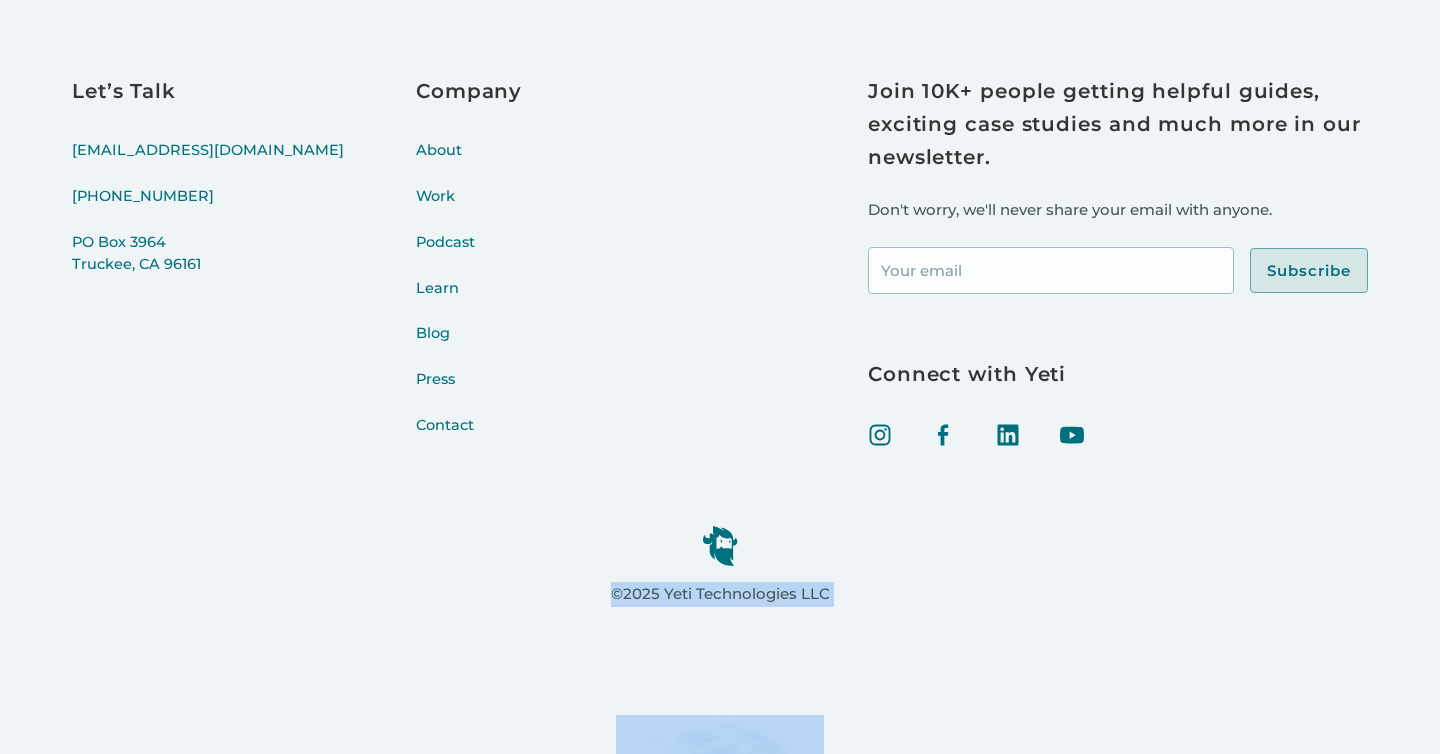 click on "©2025 Yeti Technologies LLC" at bounding box center (720, 594) 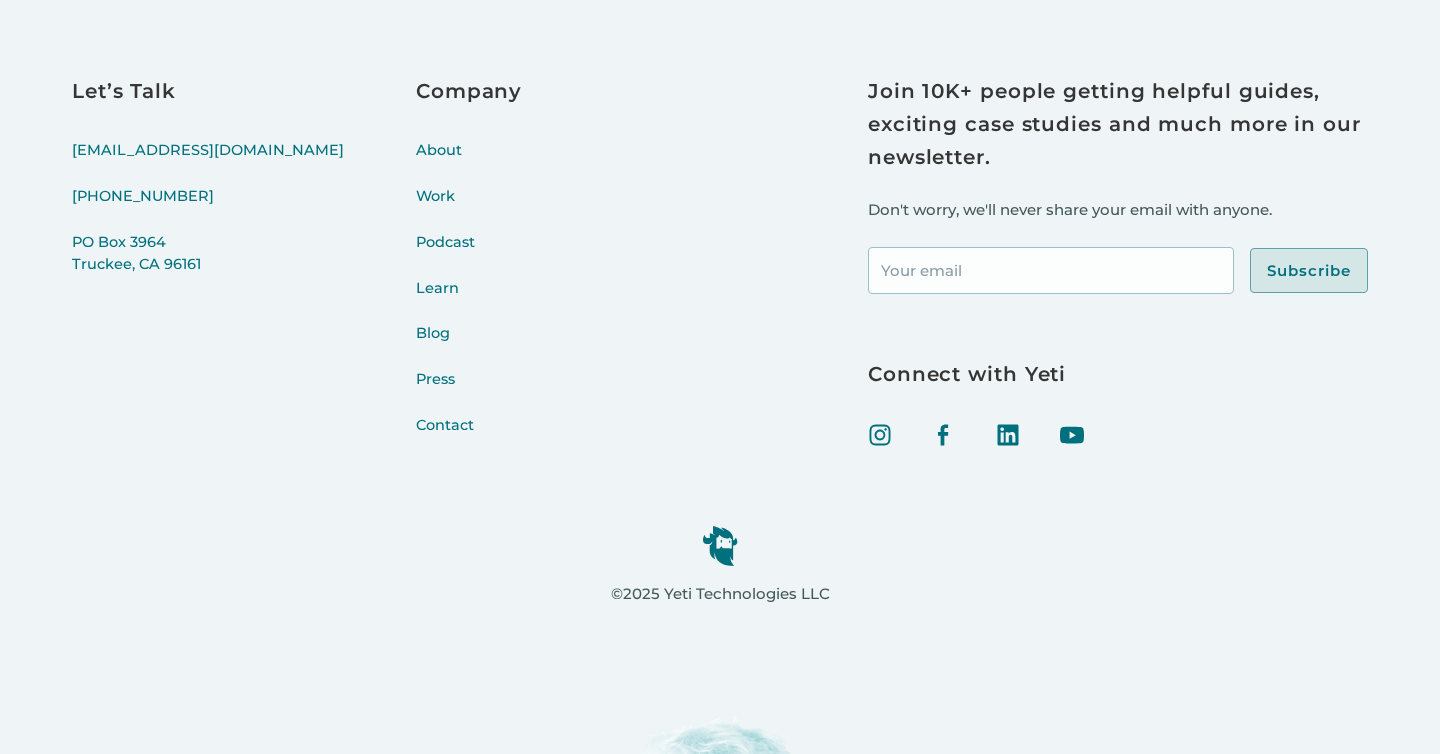 click on "Let’s Talk hello@yeti.co (415) 766-4198 PO Box 3964 Truckee, CA 96161 Company About Work Podcast Learn Blog Press Contact Join 10K+ people getting helpful guides, exciting case studies and much more in our newsletter. Don't worry, we'll never share your email with anyone. Subscribe Thank you! Your submission has been received! Oops! Something went wrong while submitting the form. Connect with Yeti" at bounding box center (720, 267) 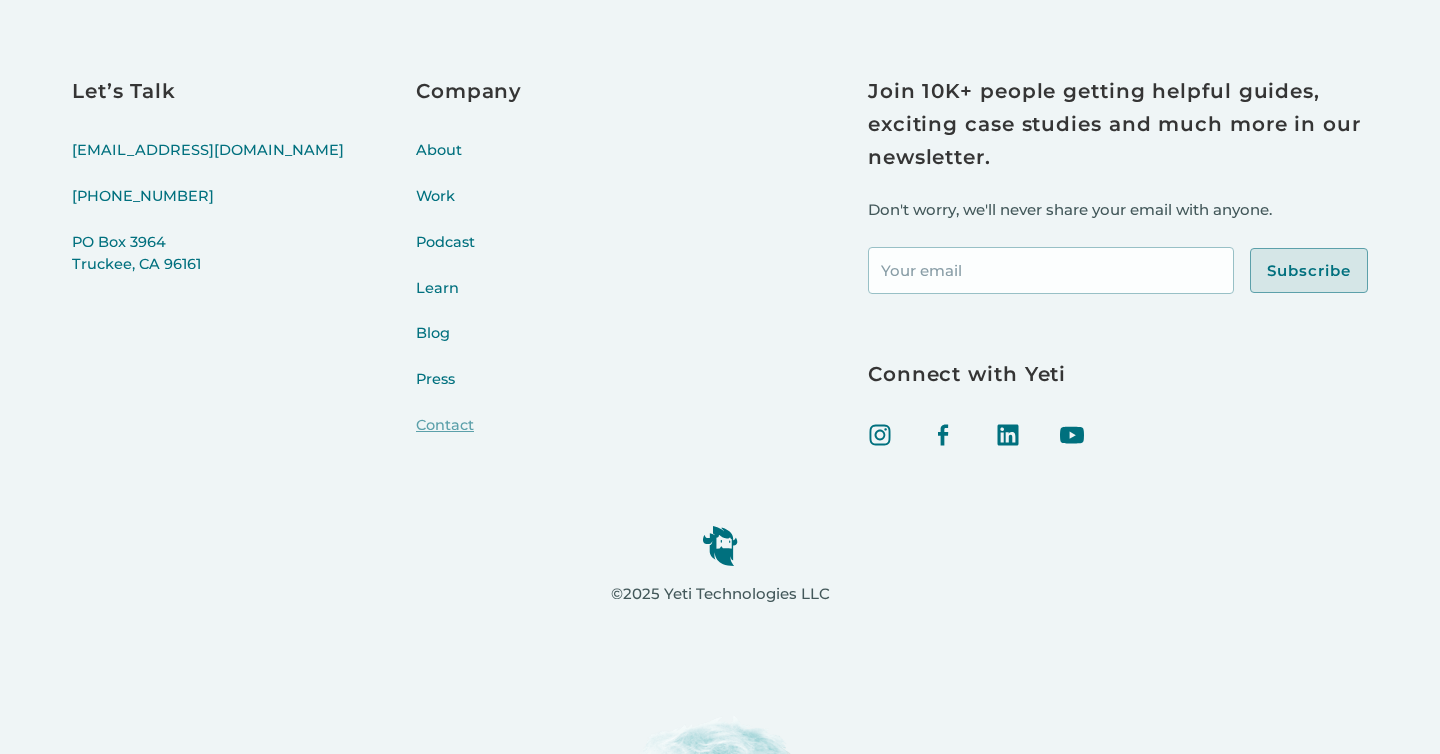 click on "Contact" at bounding box center [469, 438] 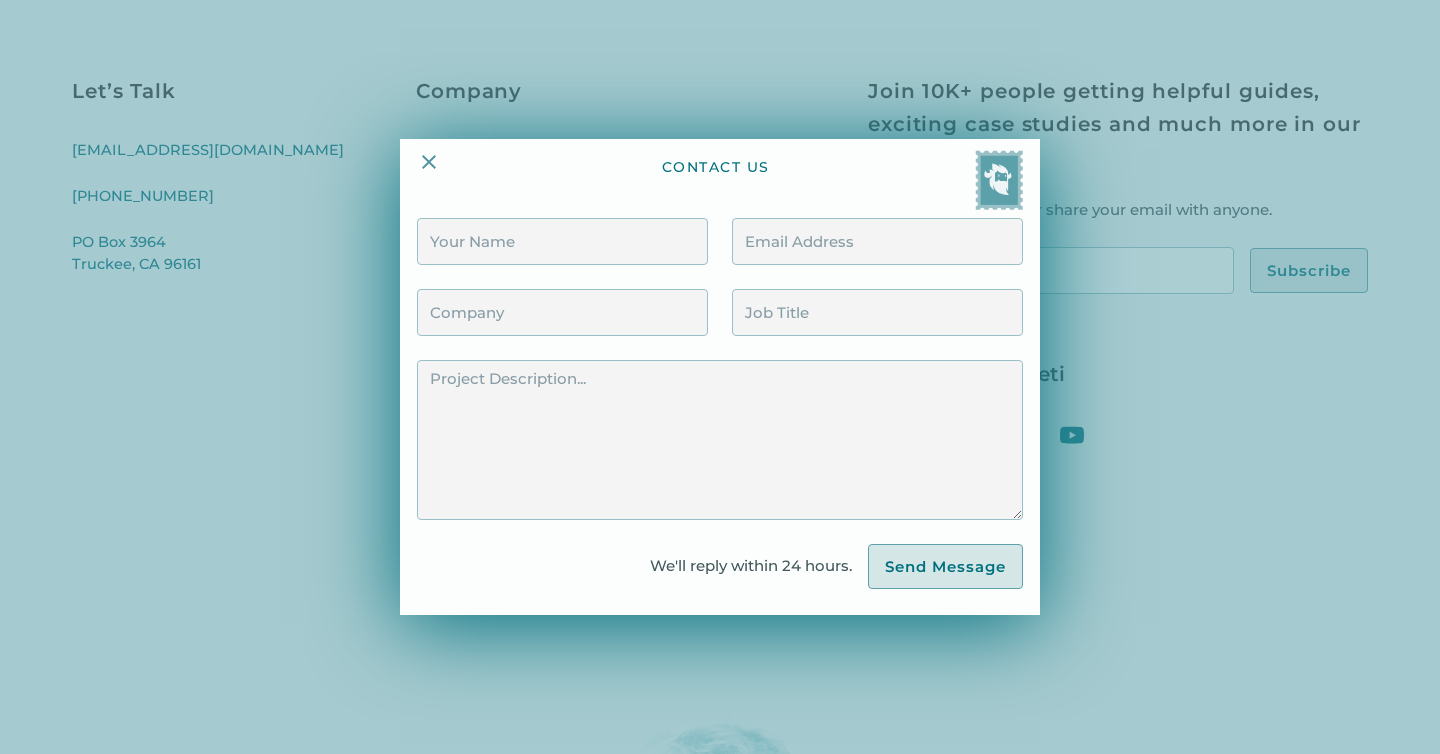 click at bounding box center (720, 377) 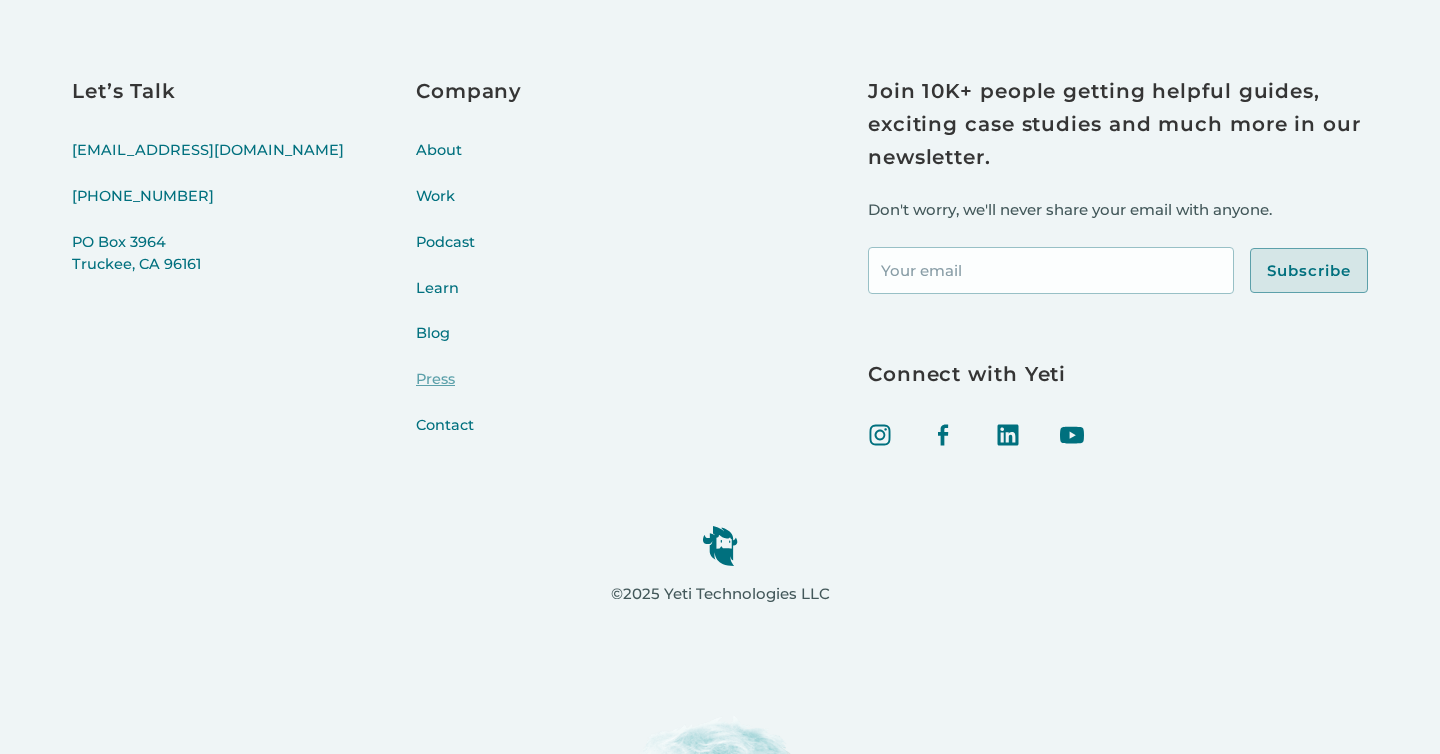 click on "Press" at bounding box center [469, 392] 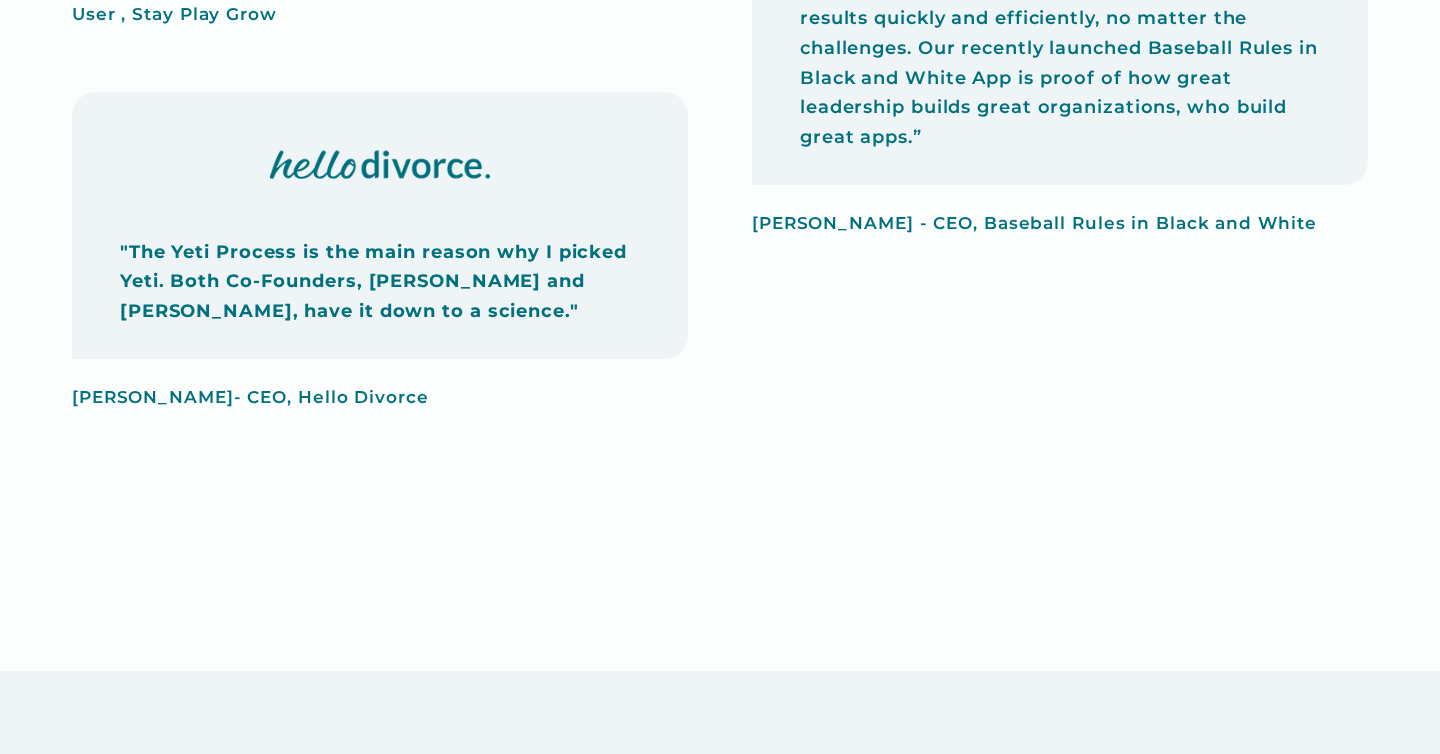 scroll, scrollTop: 3046, scrollLeft: 0, axis: vertical 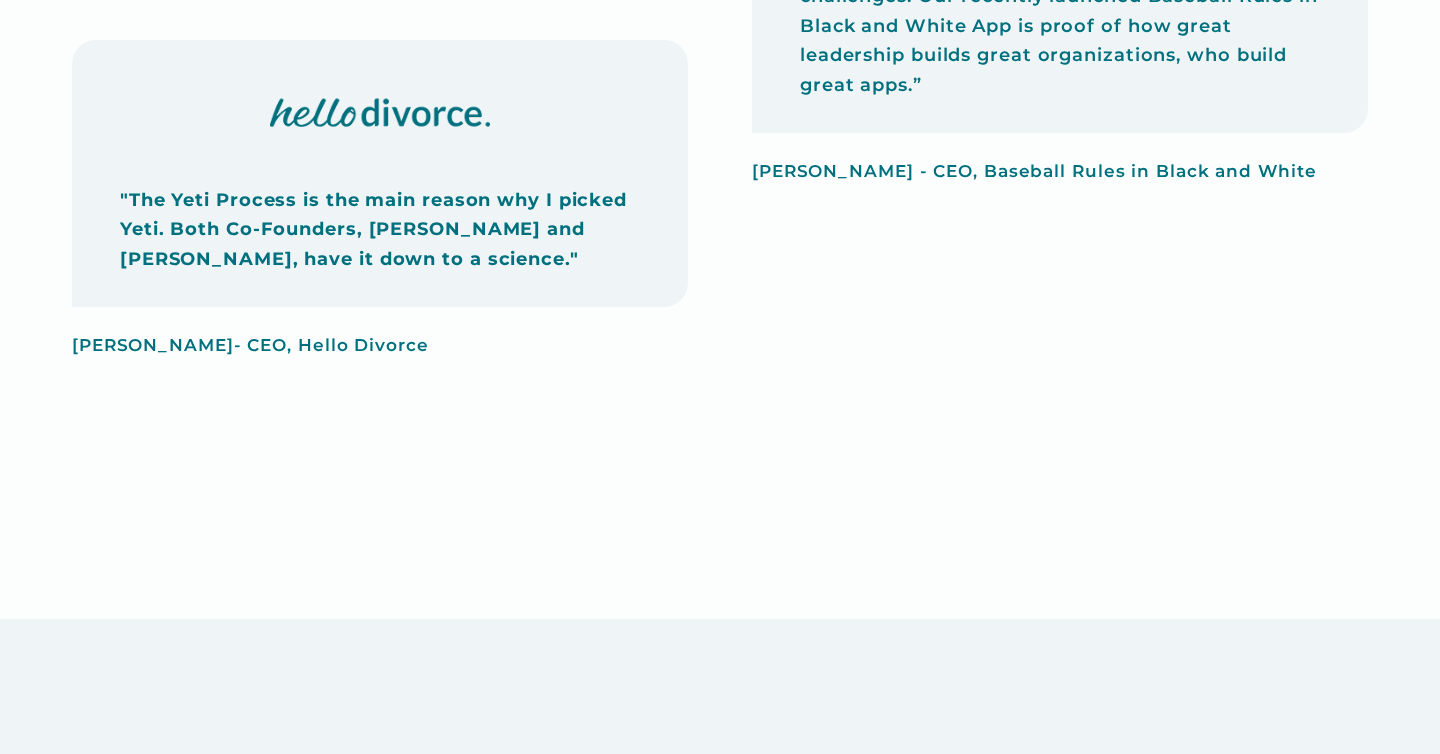 click at bounding box center [380, 113] 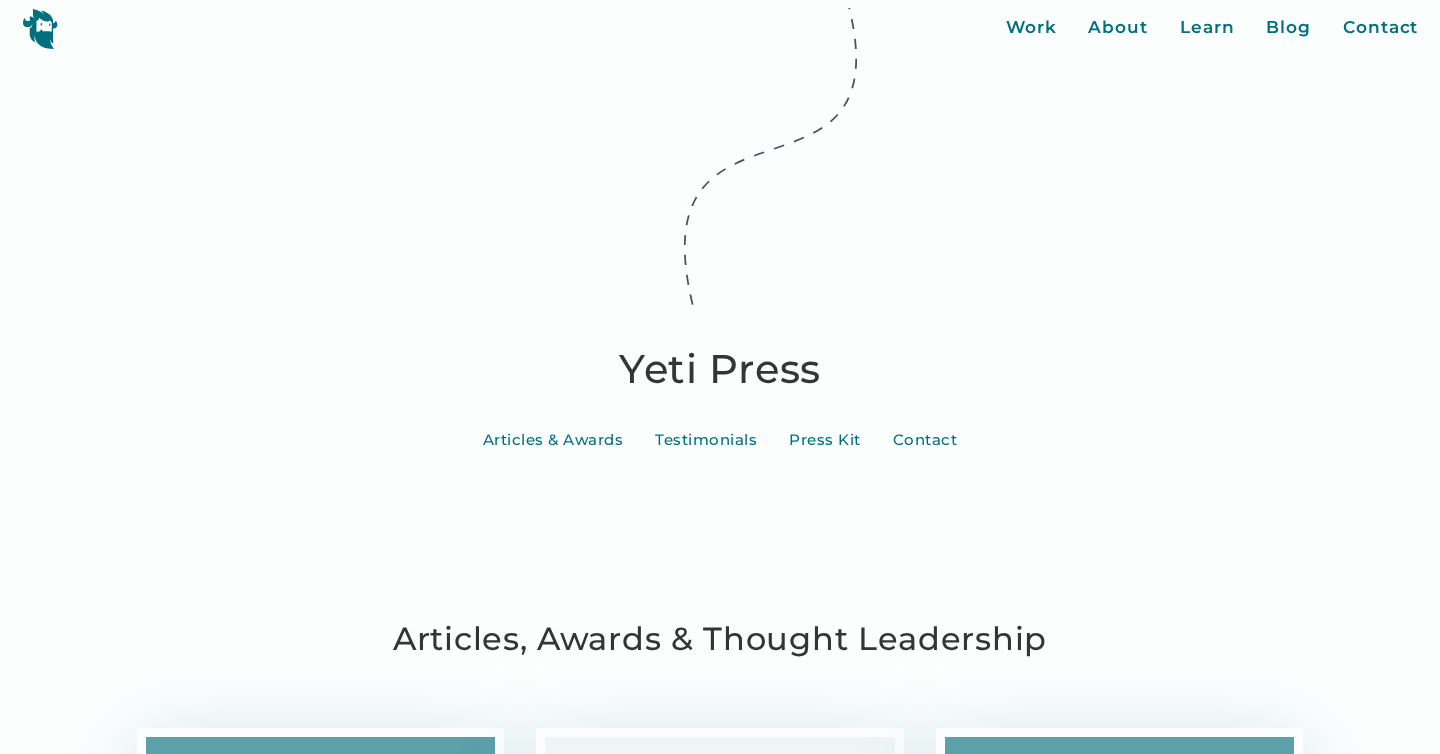 scroll, scrollTop: 13, scrollLeft: 0, axis: vertical 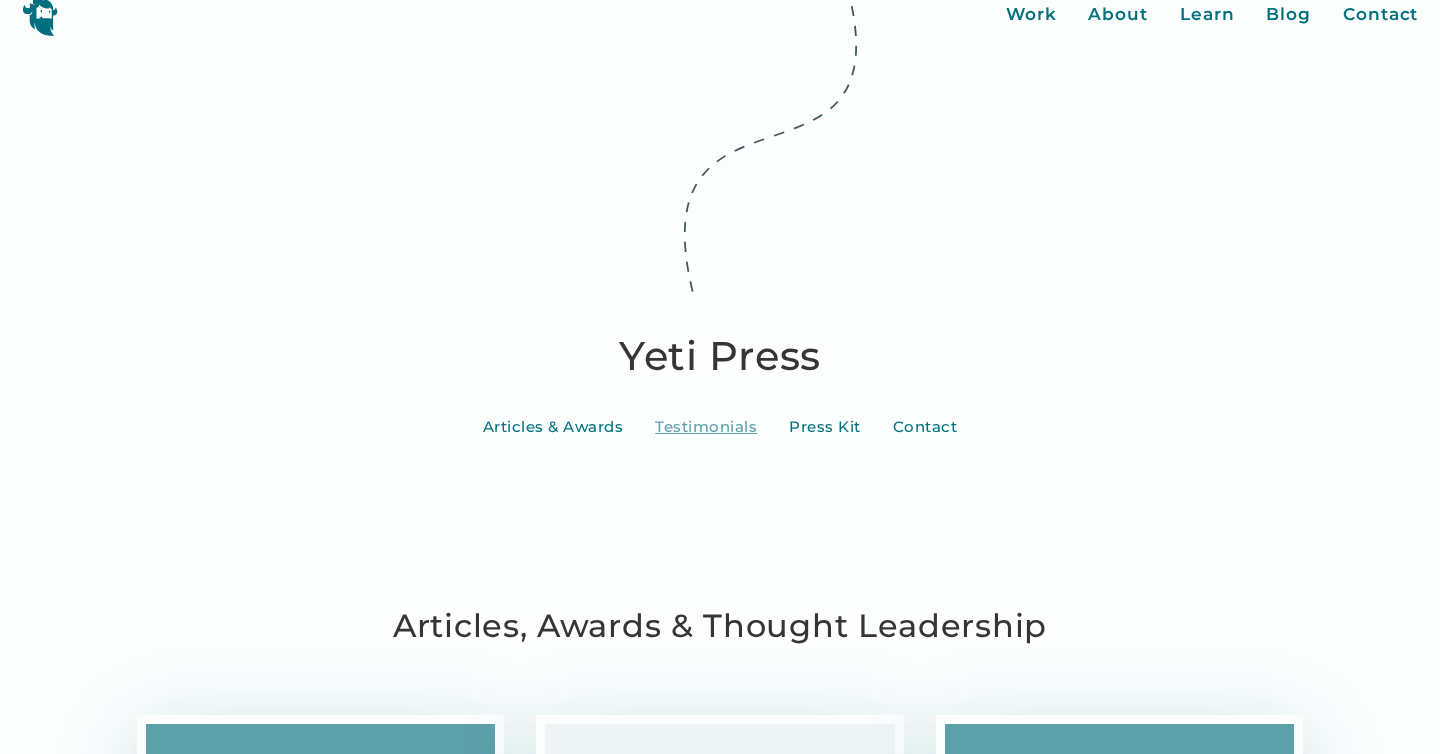 click on "Testimonials" at bounding box center (706, 427) 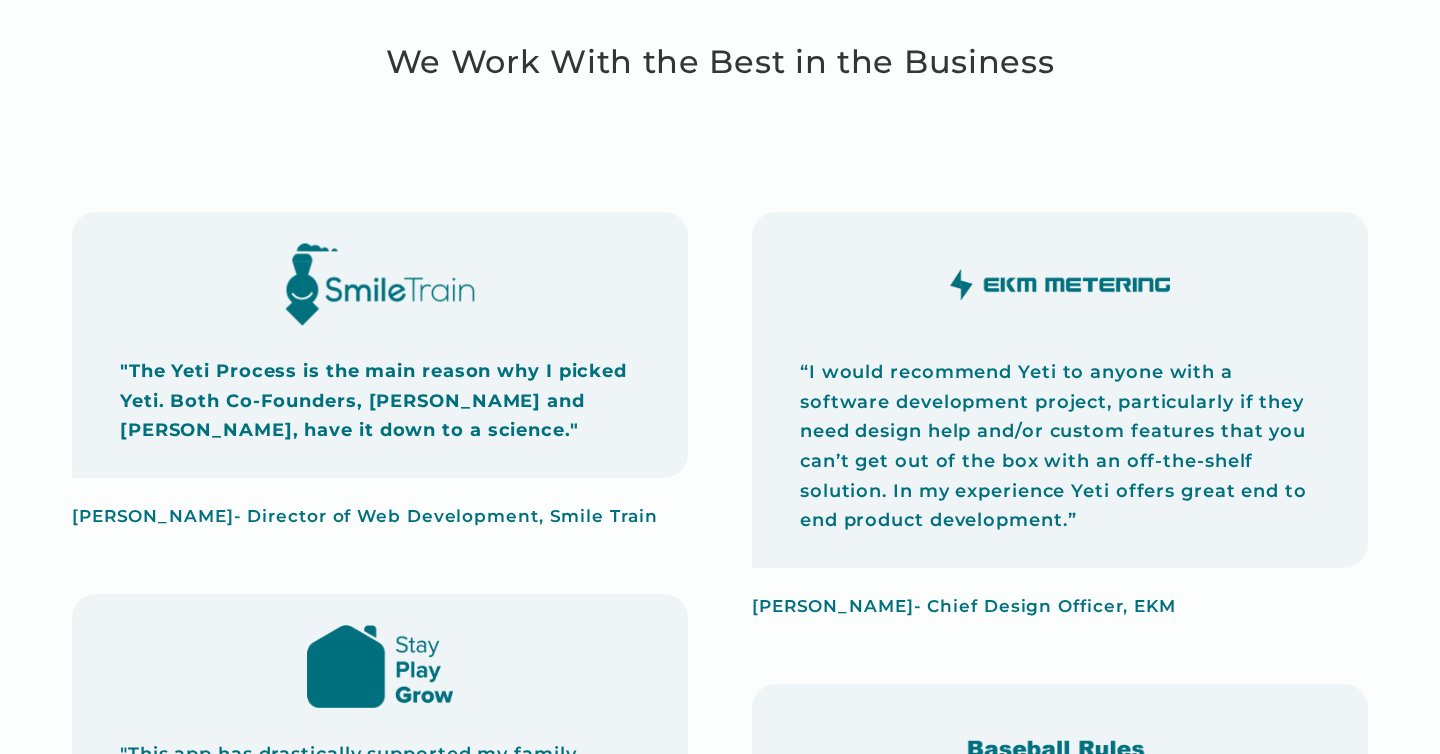 scroll, scrollTop: 0, scrollLeft: 0, axis: both 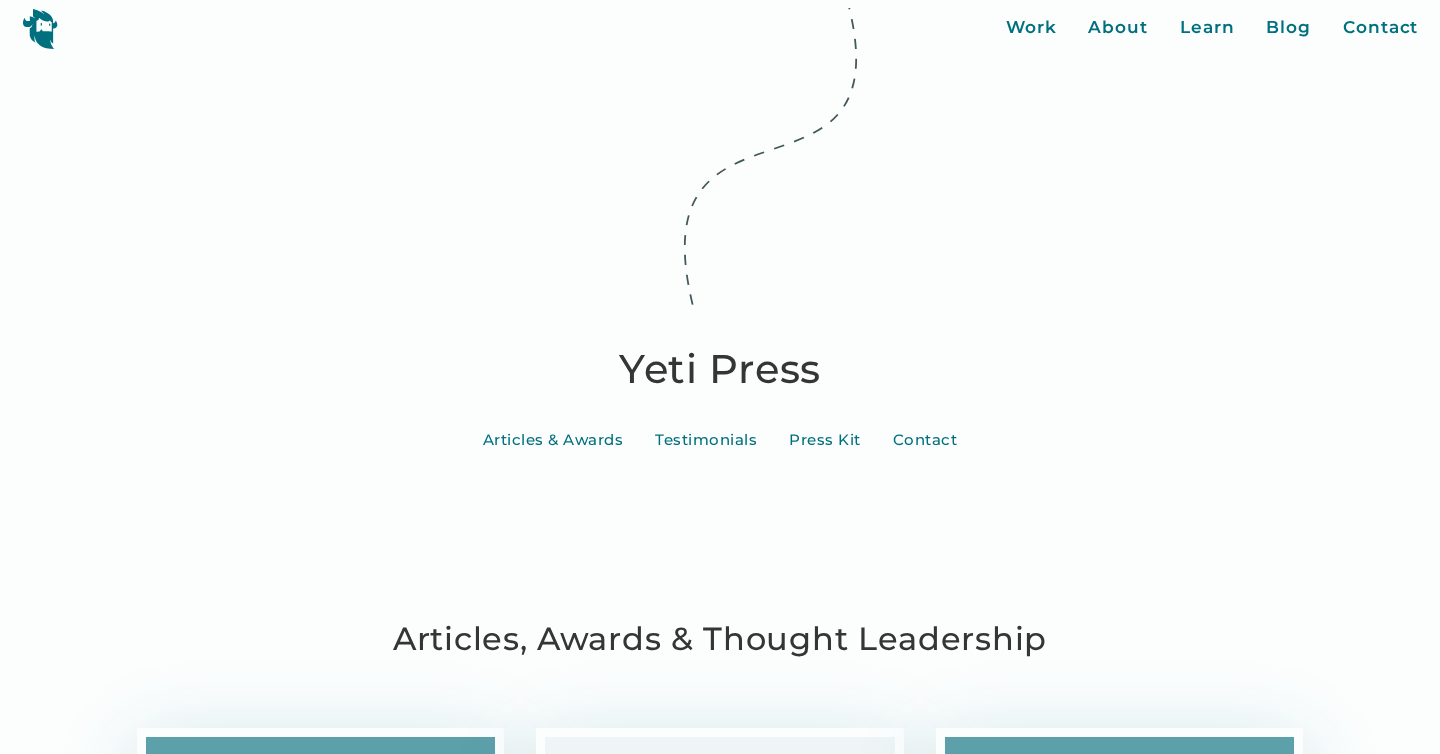 click on "Work About Learn Blog Contact Close More... Work About Learn Blog Contact Blog Press Jobs Yeti App Kit" at bounding box center [720, 28] 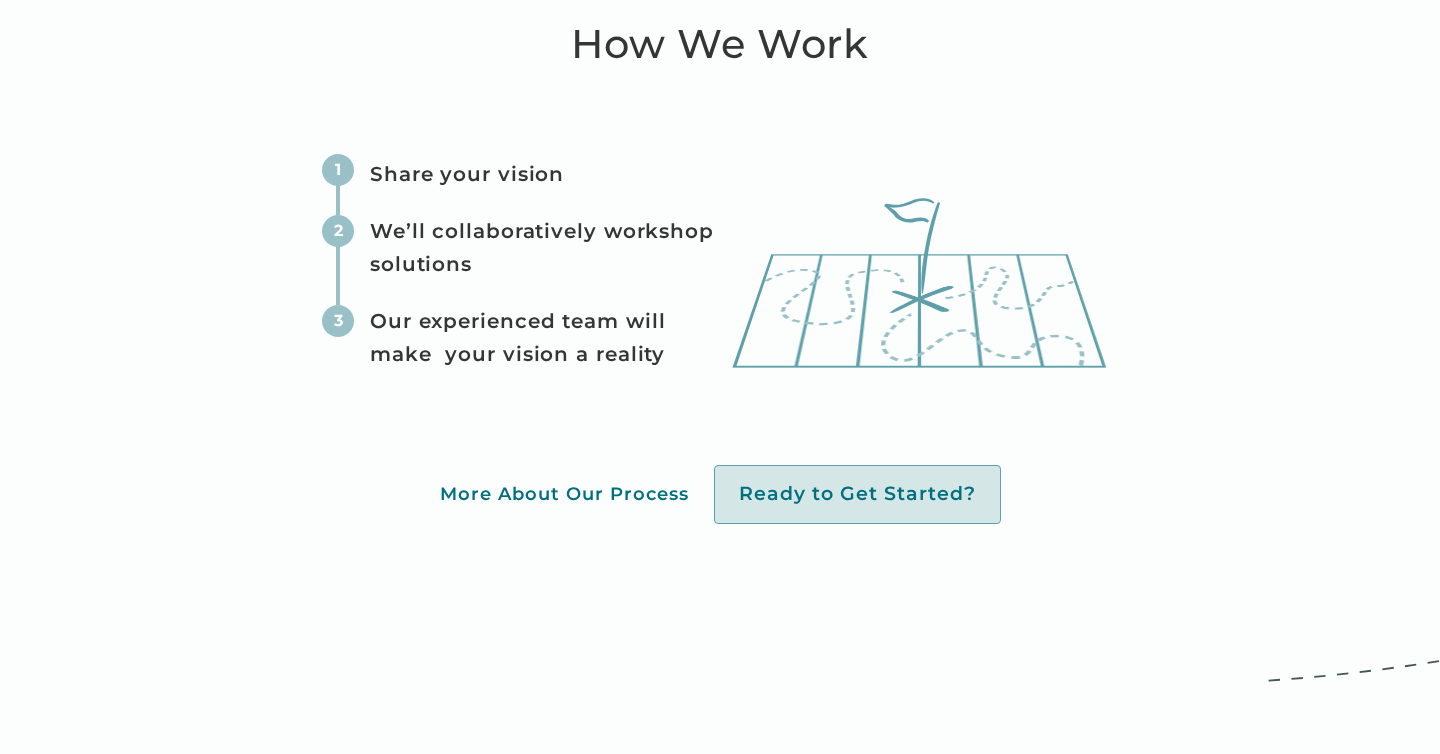 scroll, scrollTop: 6060, scrollLeft: 0, axis: vertical 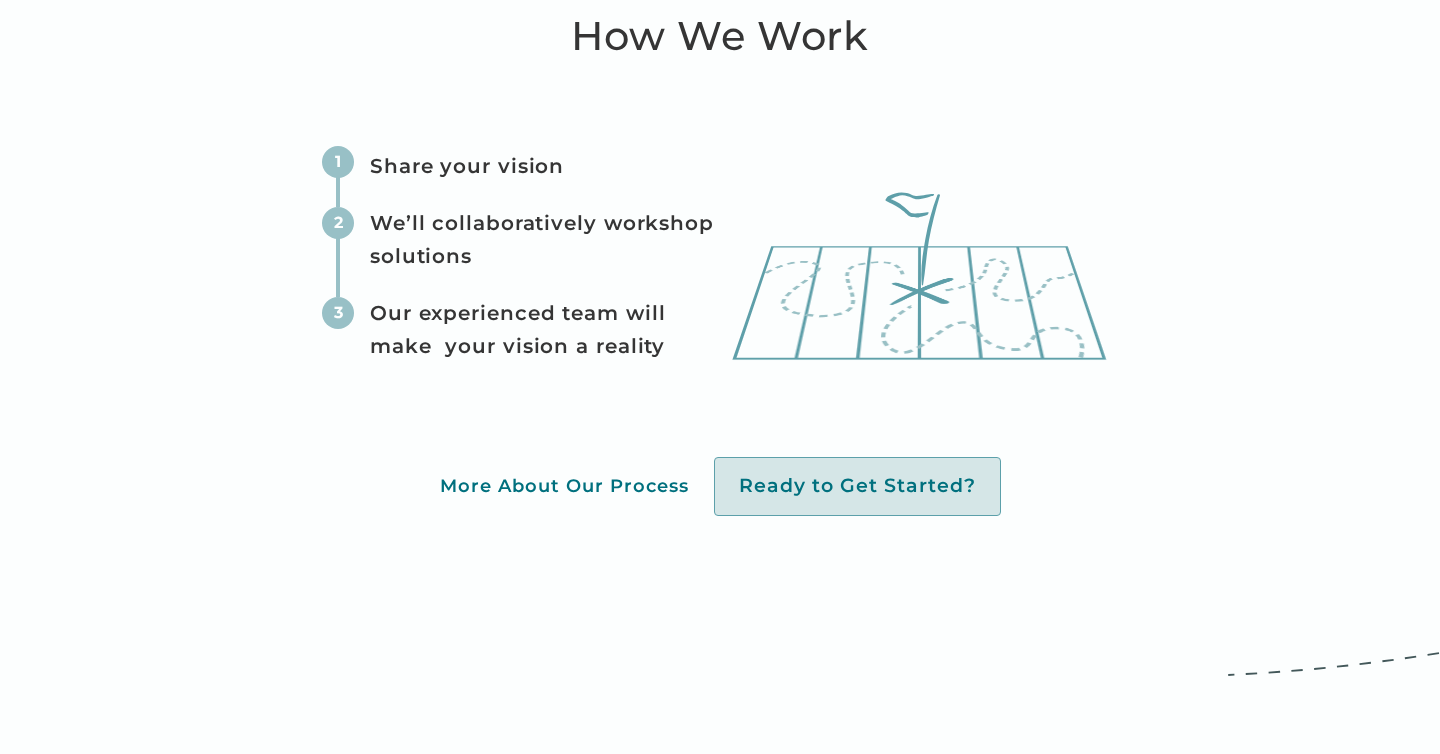 click on "Our experienced team will make  your vision a reality" at bounding box center (546, 330) 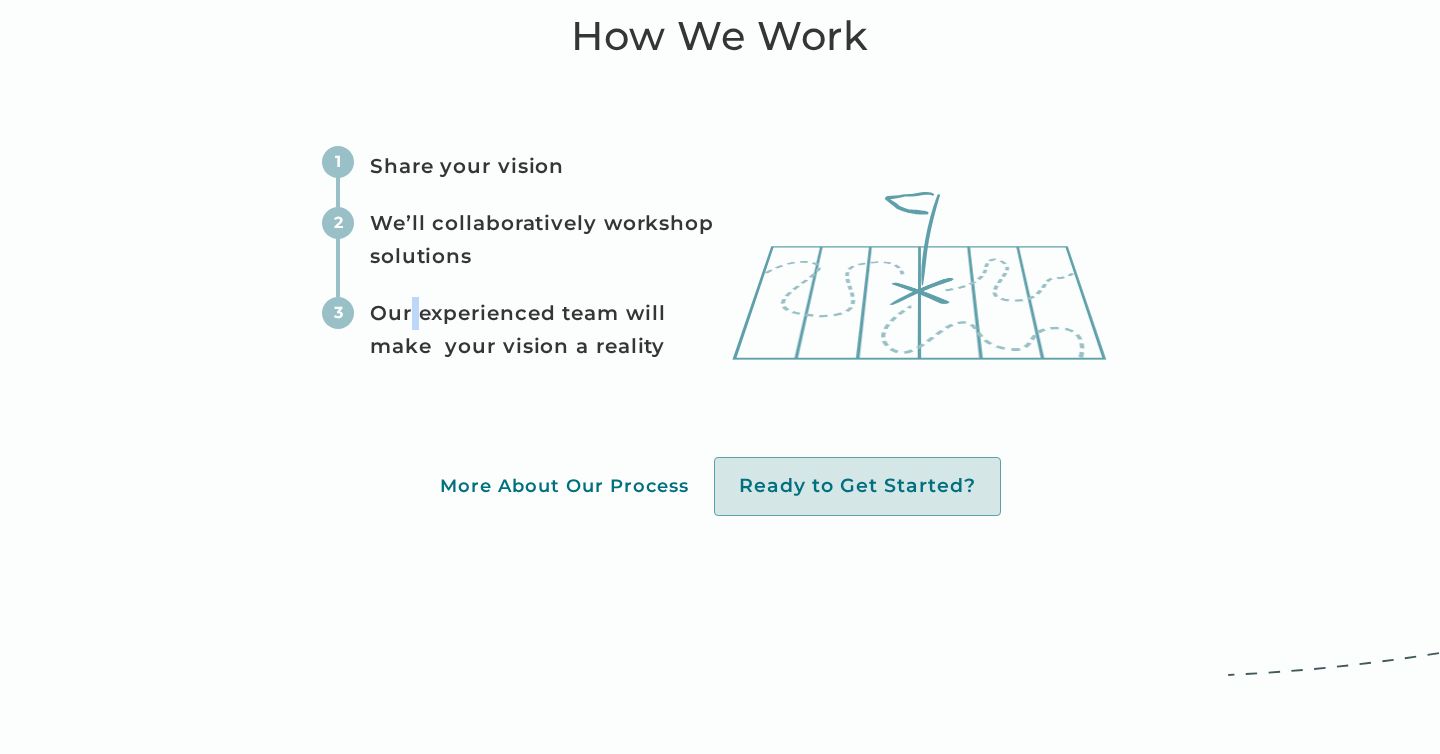 click on "Our experienced team will make  your vision a reality" at bounding box center (546, 330) 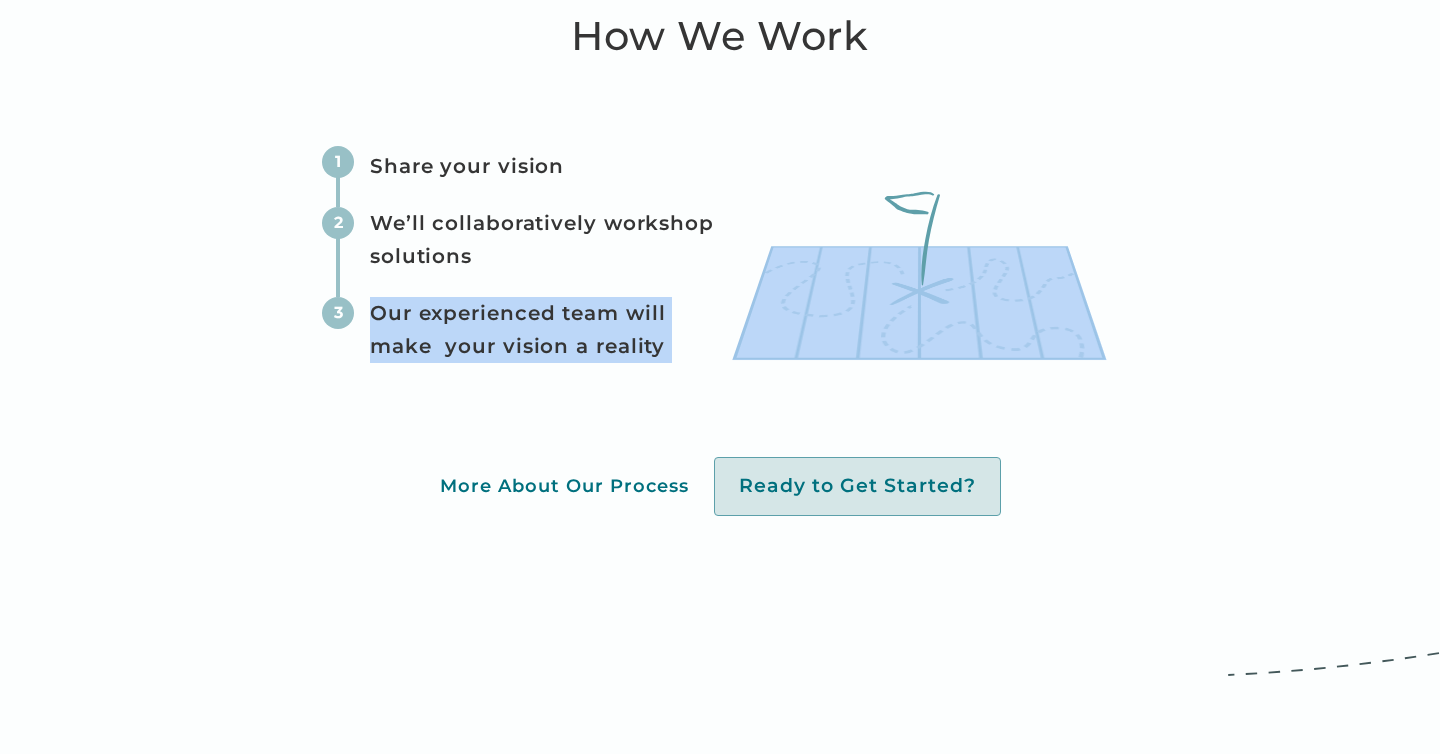 click on "Our experienced team will make  your vision a reality" at bounding box center [546, 330] 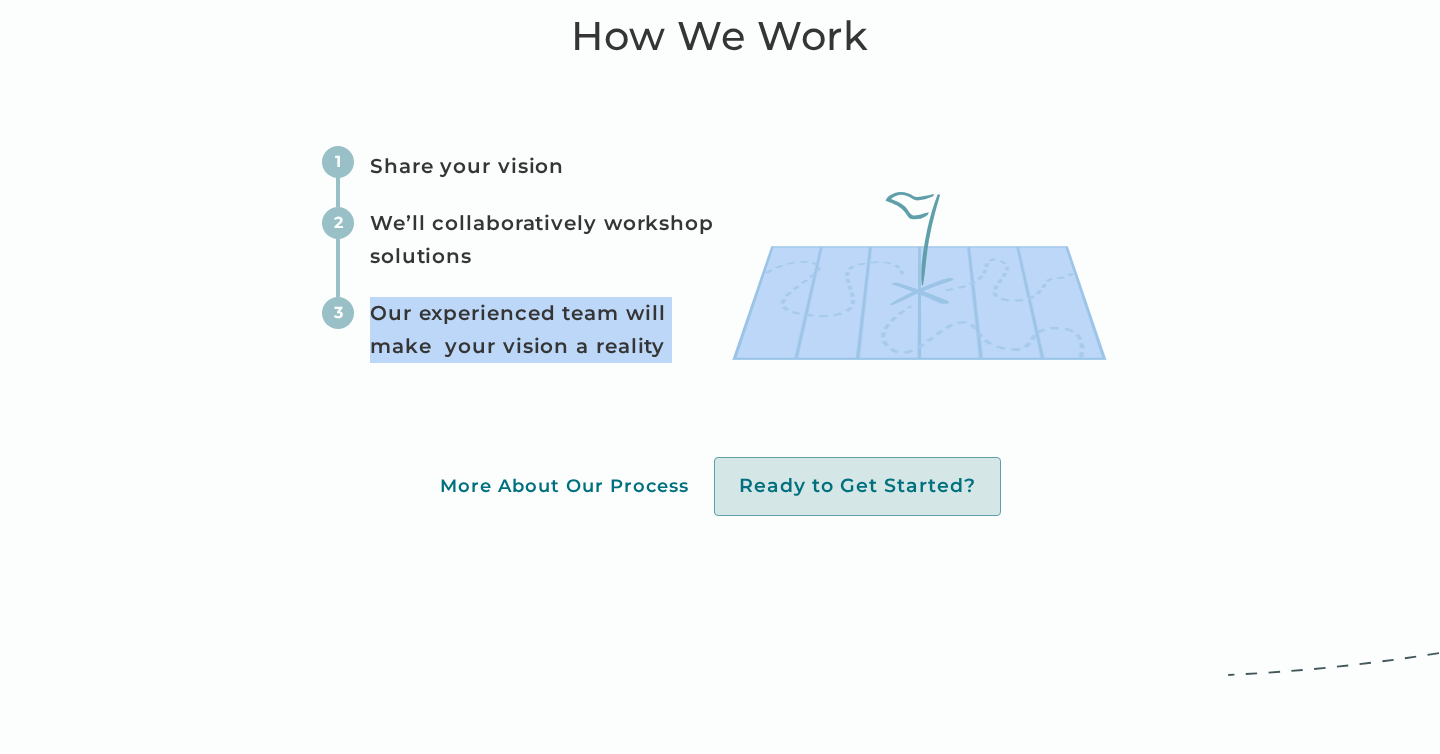 copy on "Our experienced team will make  your vision a reality" 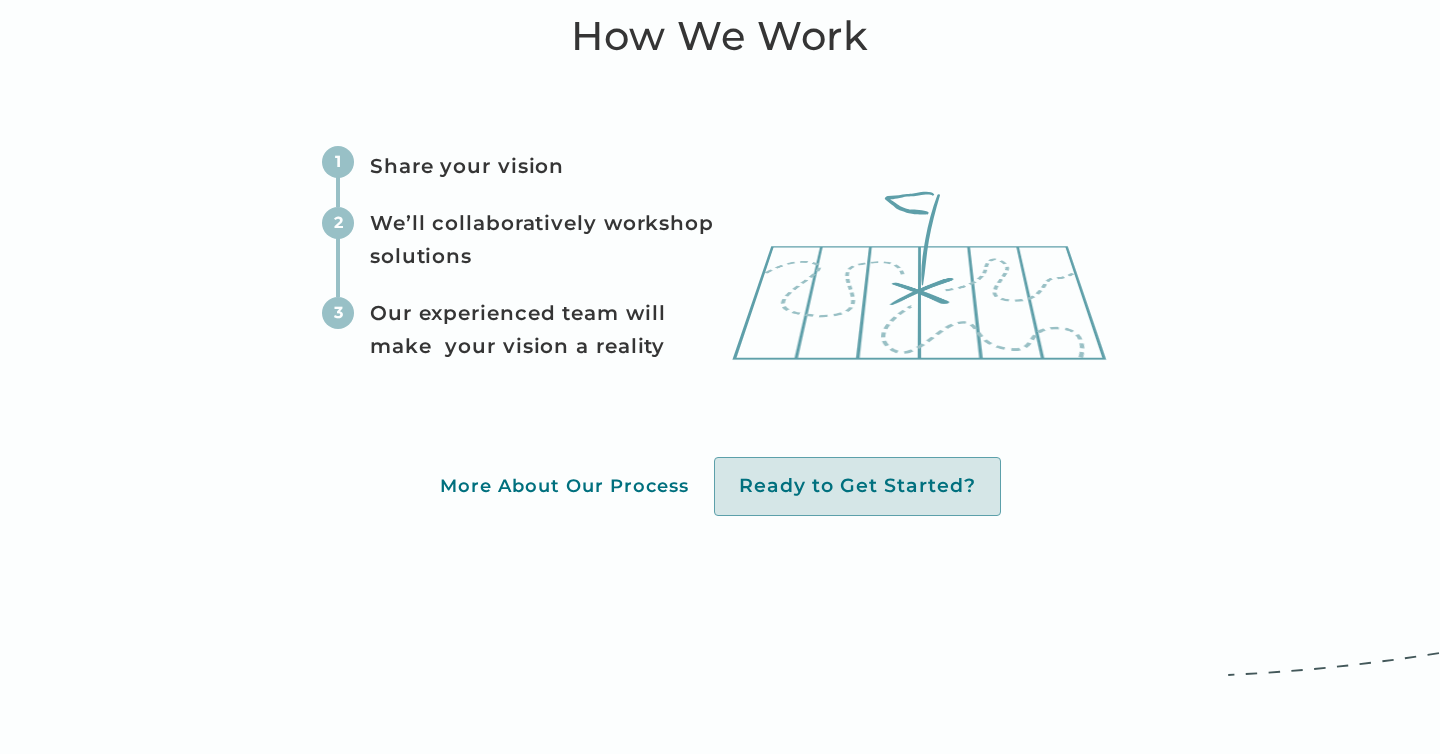 click on "We’ll collaboratively workshop solutions" at bounding box center [546, 240] 